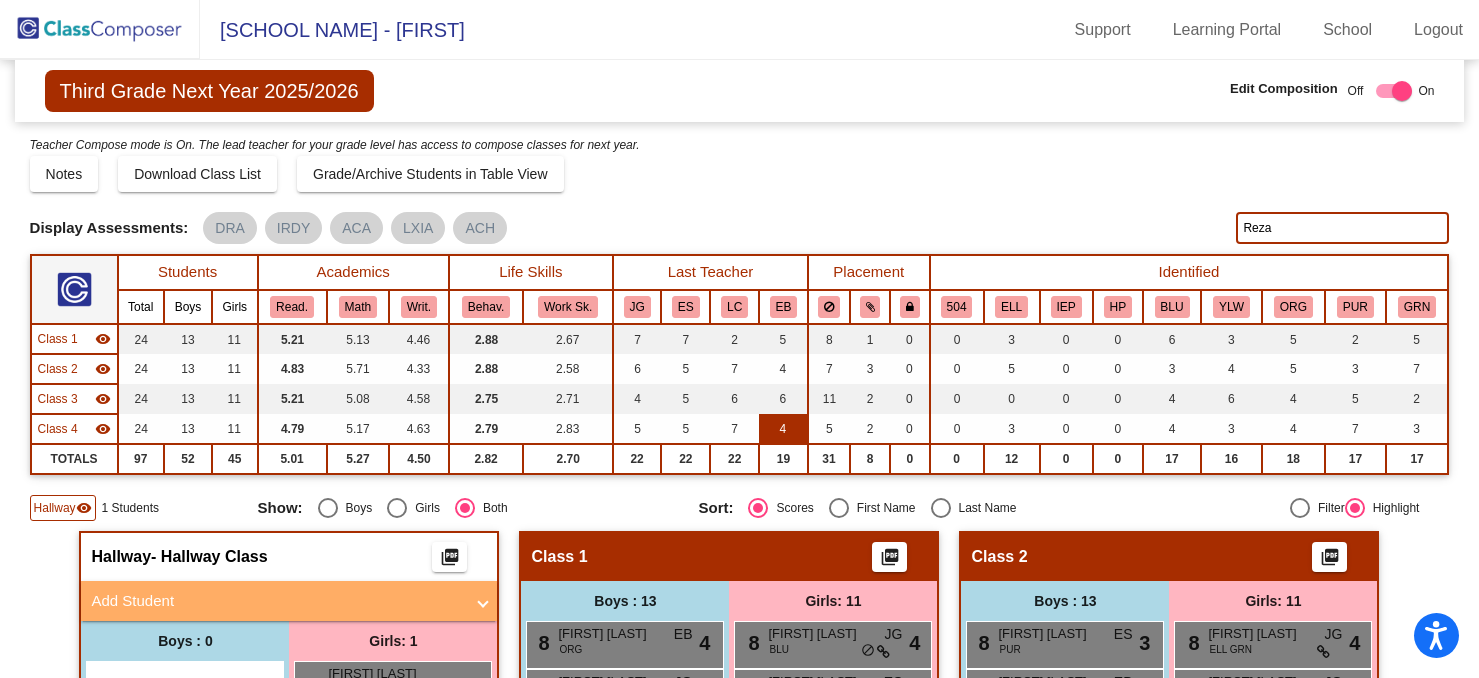scroll, scrollTop: 0, scrollLeft: 0, axis: both 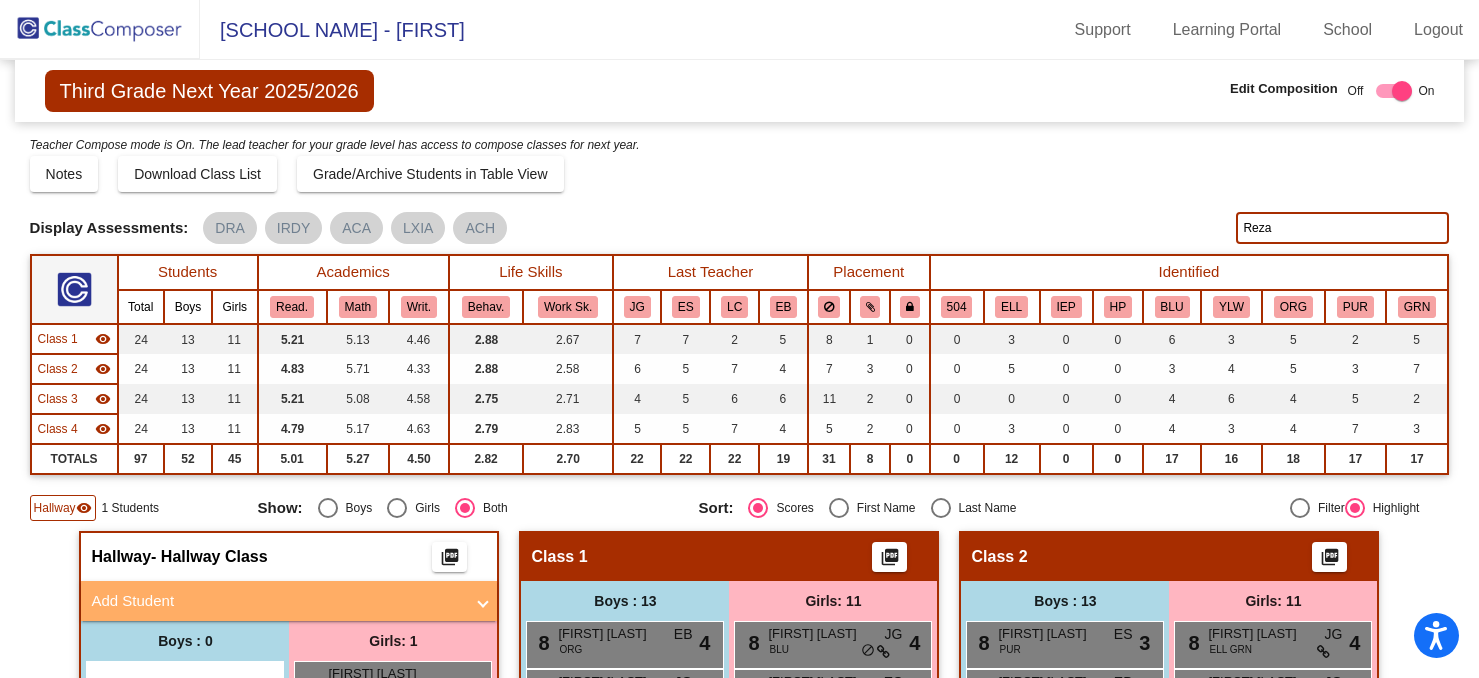 click 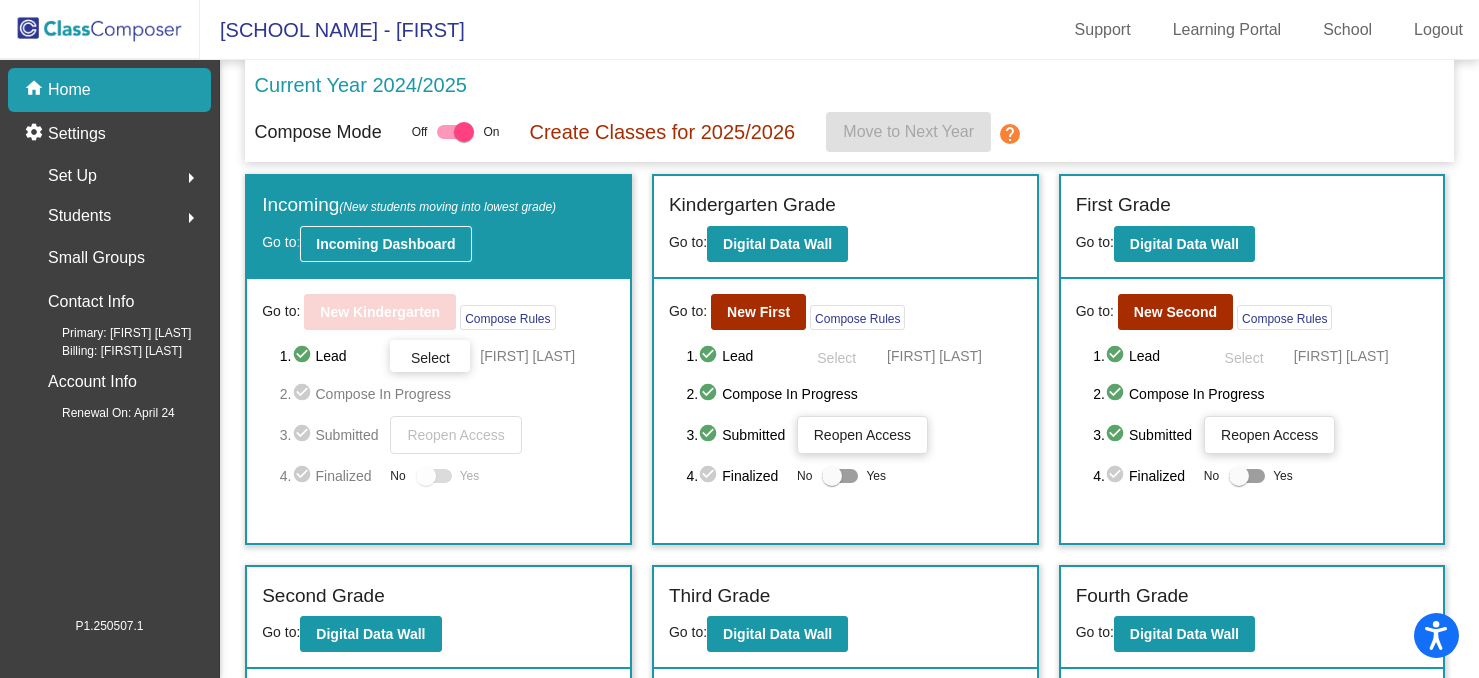 click on "Incoming Dashboard" 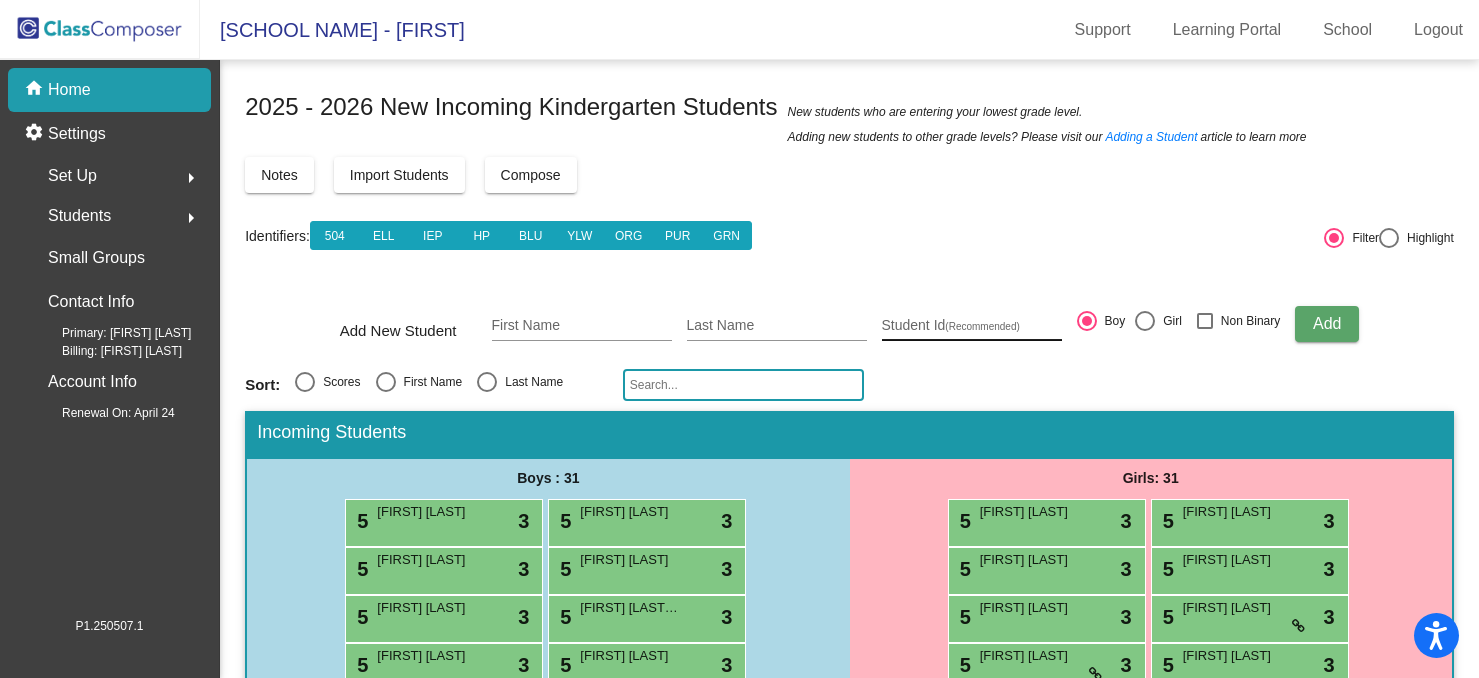 scroll, scrollTop: 0, scrollLeft: 0, axis: both 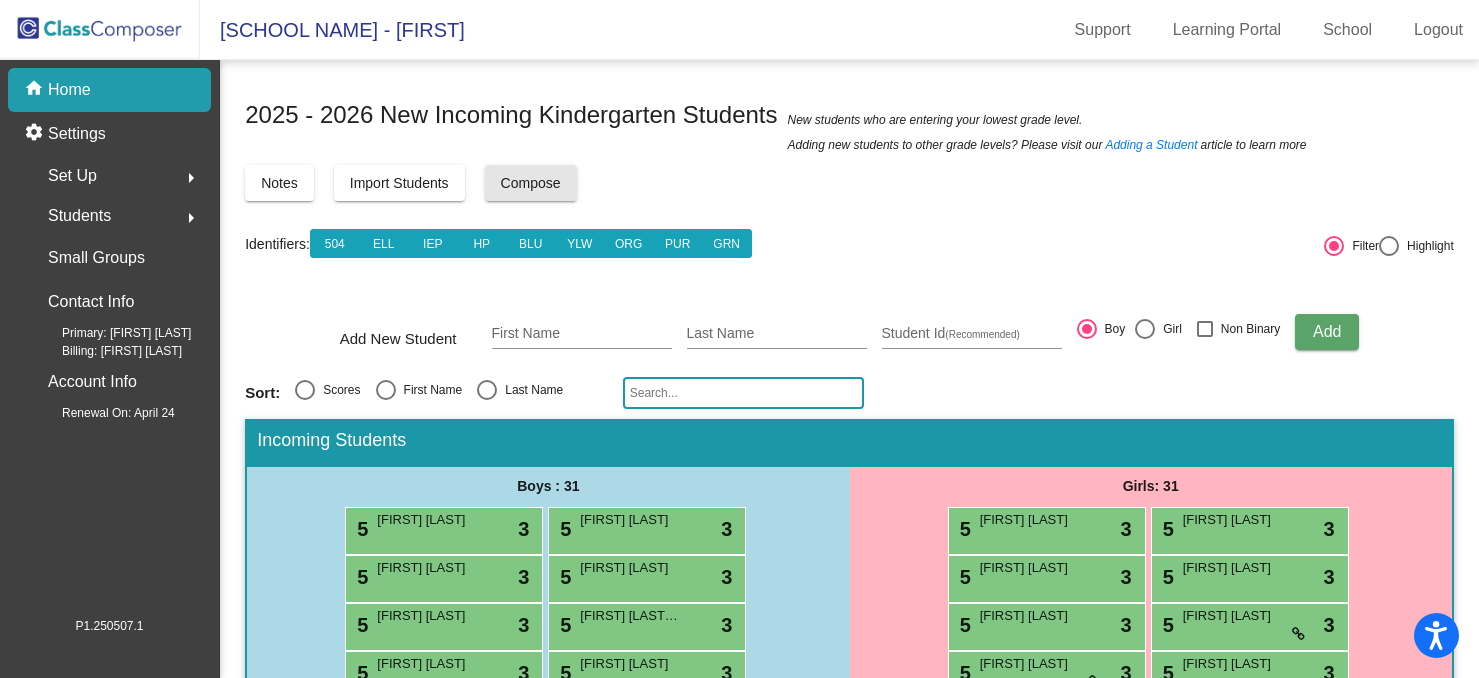 click on "Compose" 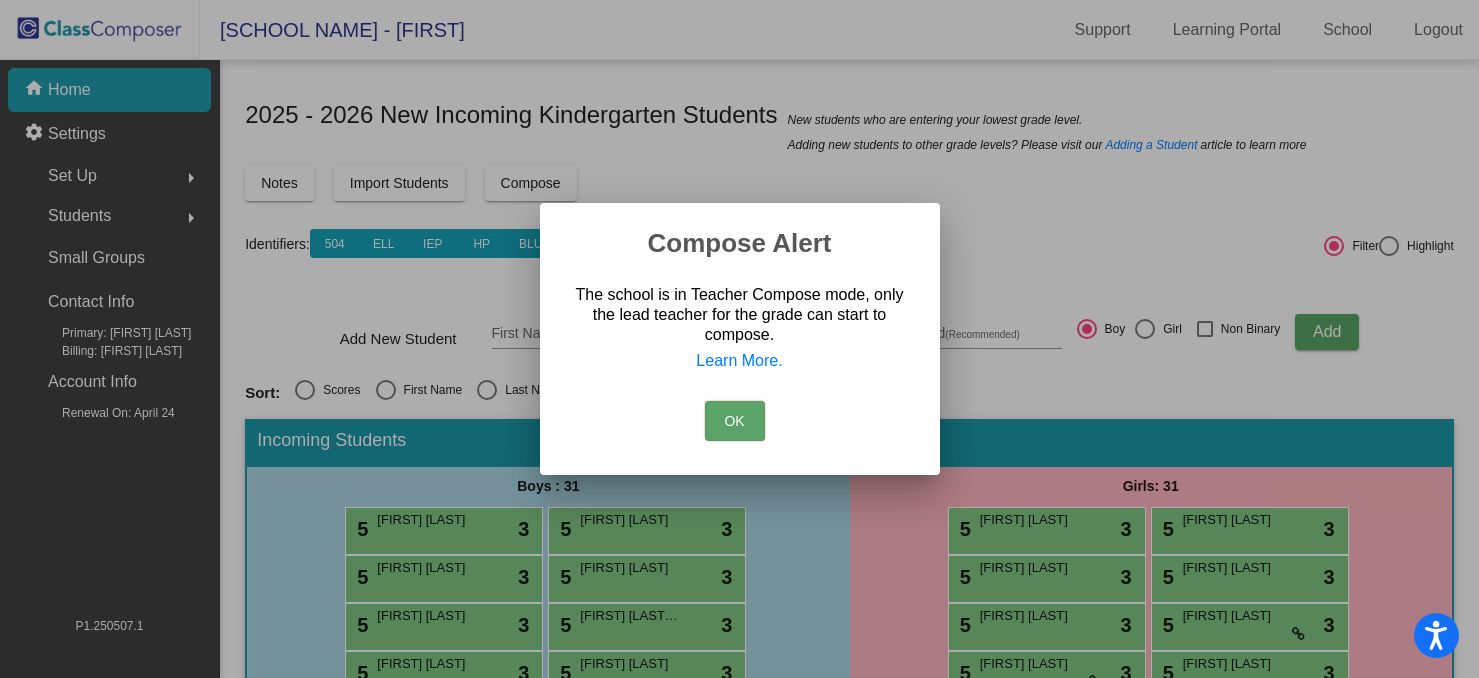 click on "OK" at bounding box center [735, 421] 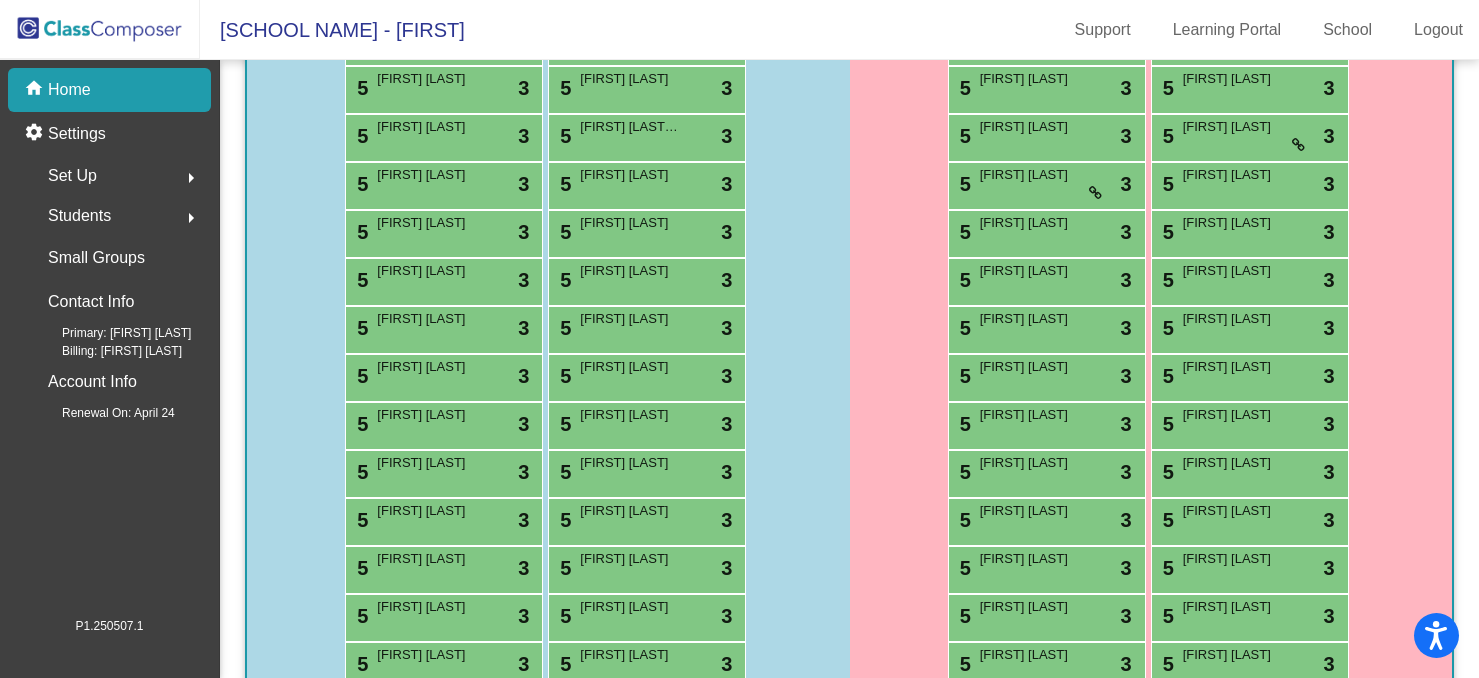 scroll, scrollTop: 408, scrollLeft: 0, axis: vertical 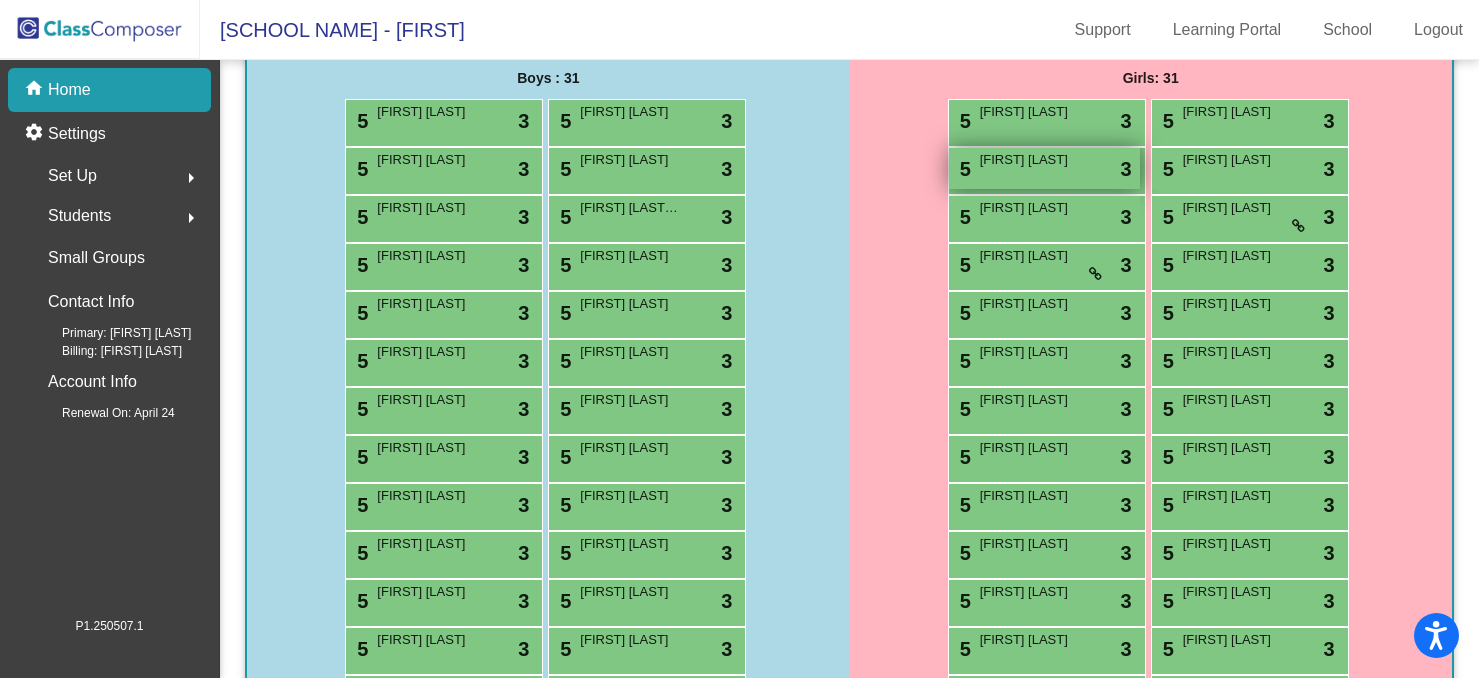 click on "[NUMBER] [FIRST] [LAST] lock do_not_disturb_alt [NUMBER]" at bounding box center [1044, 168] 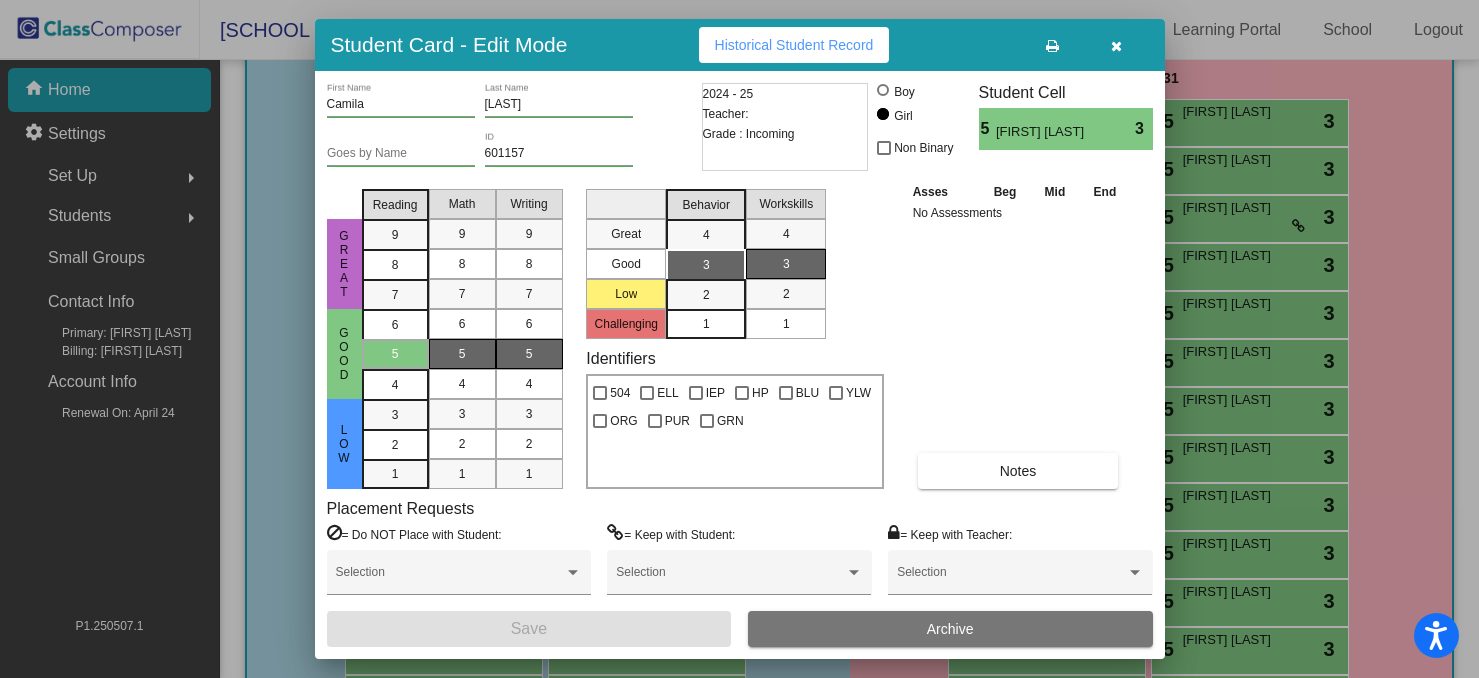 click on "Archive" at bounding box center [950, 629] 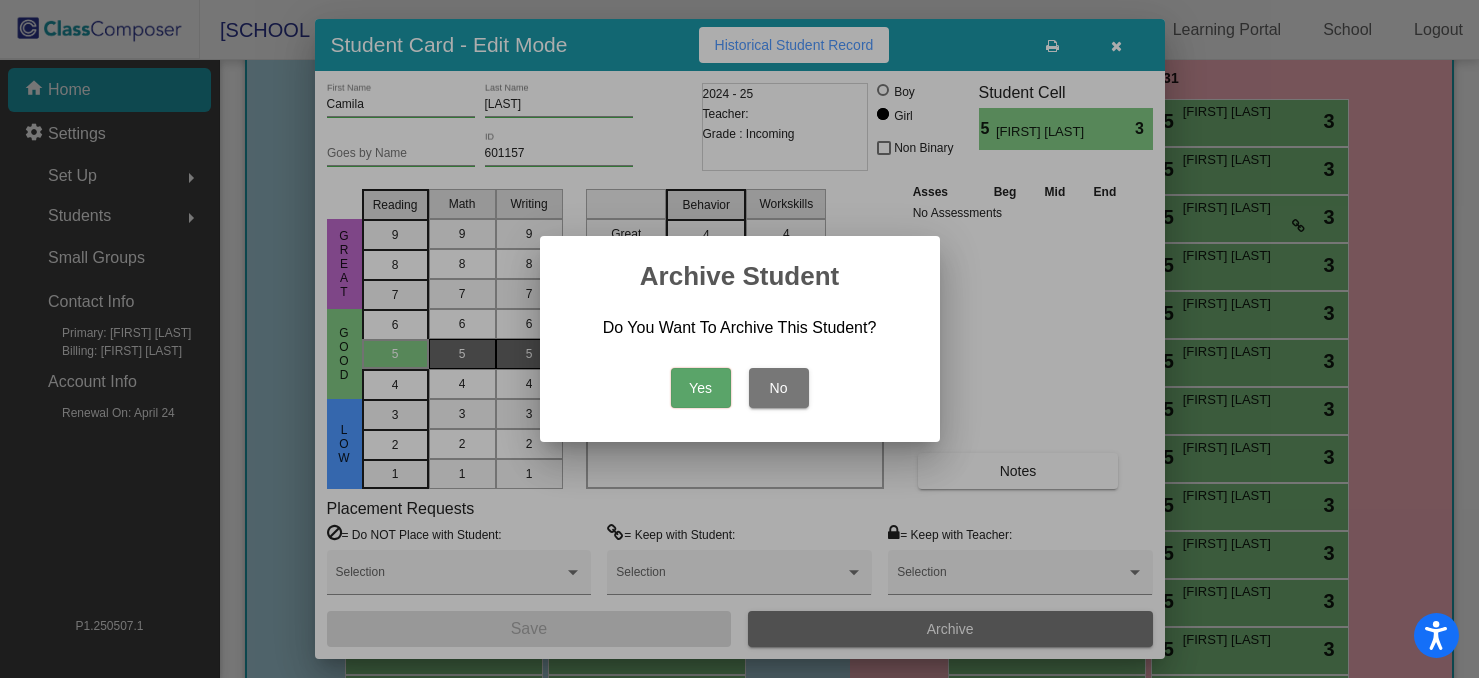 click on "Yes" at bounding box center [701, 388] 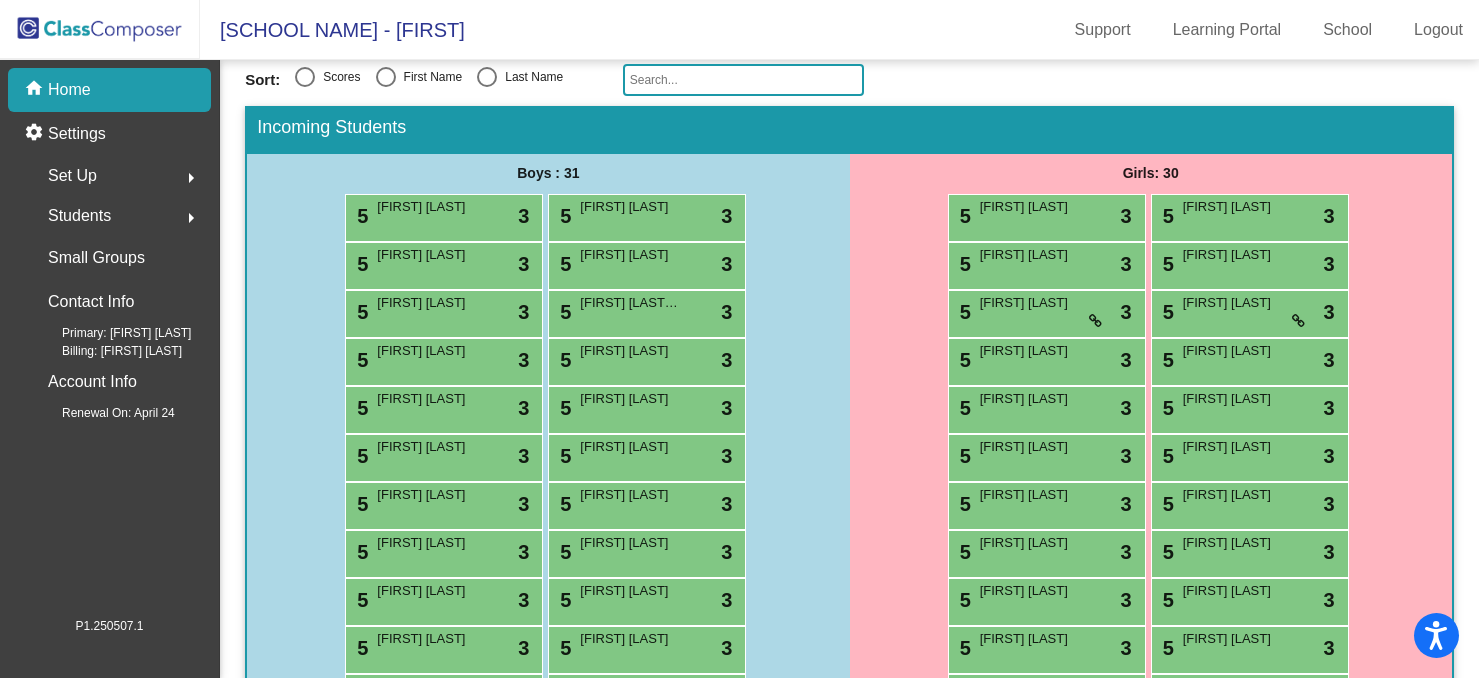 scroll, scrollTop: 154, scrollLeft: 0, axis: vertical 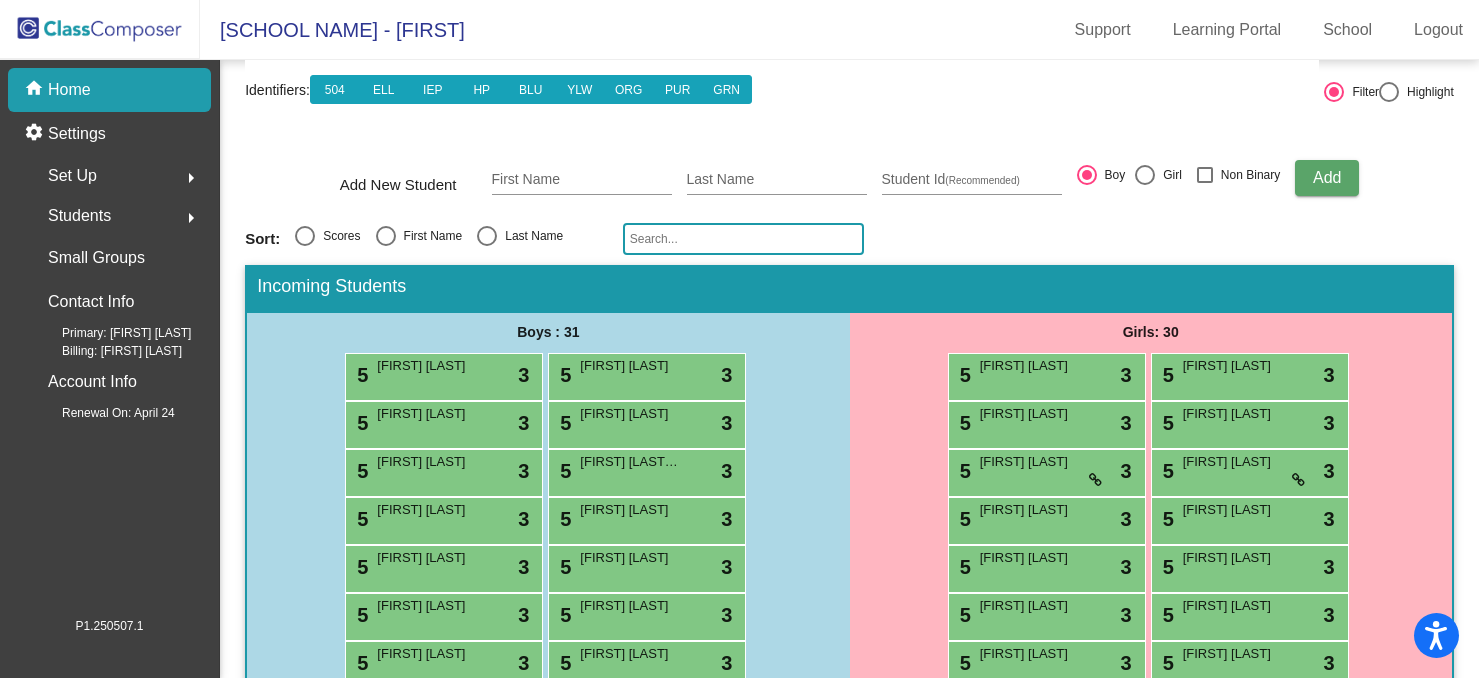 click 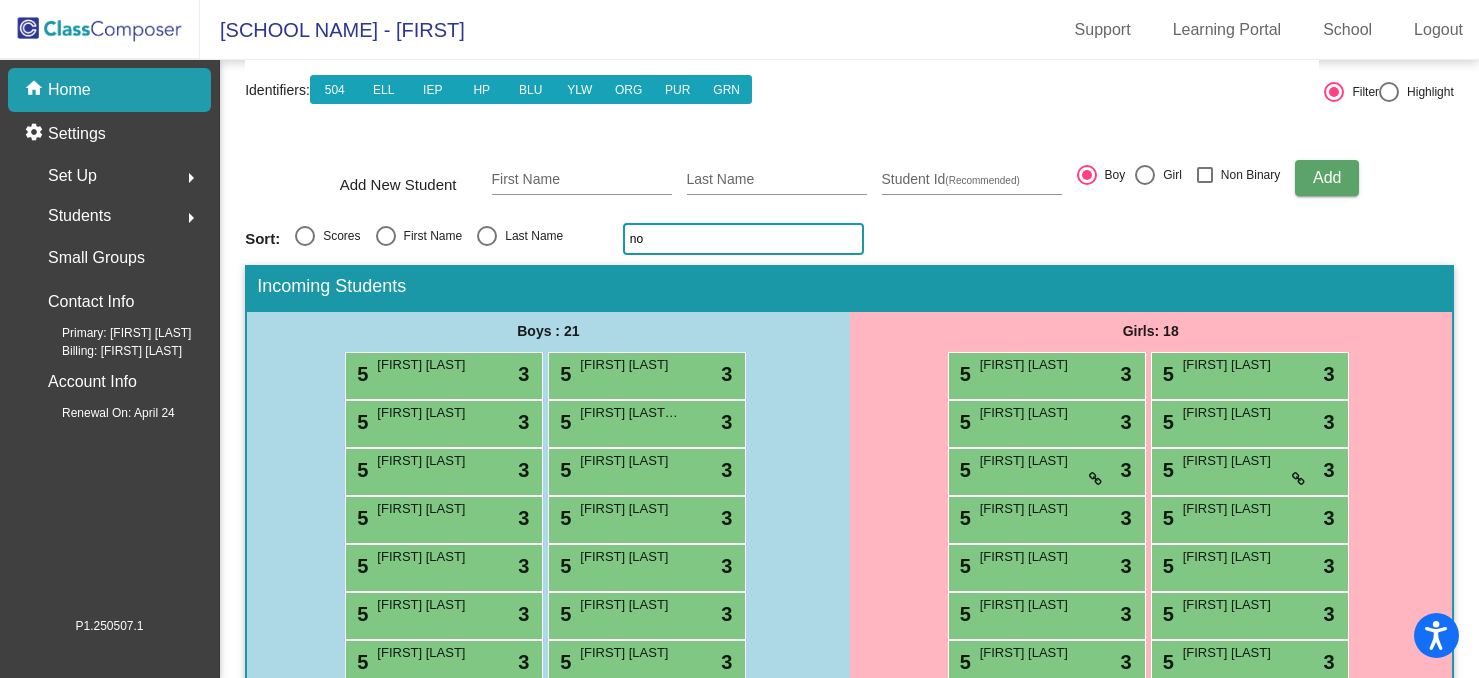 scroll, scrollTop: 61, scrollLeft: 0, axis: vertical 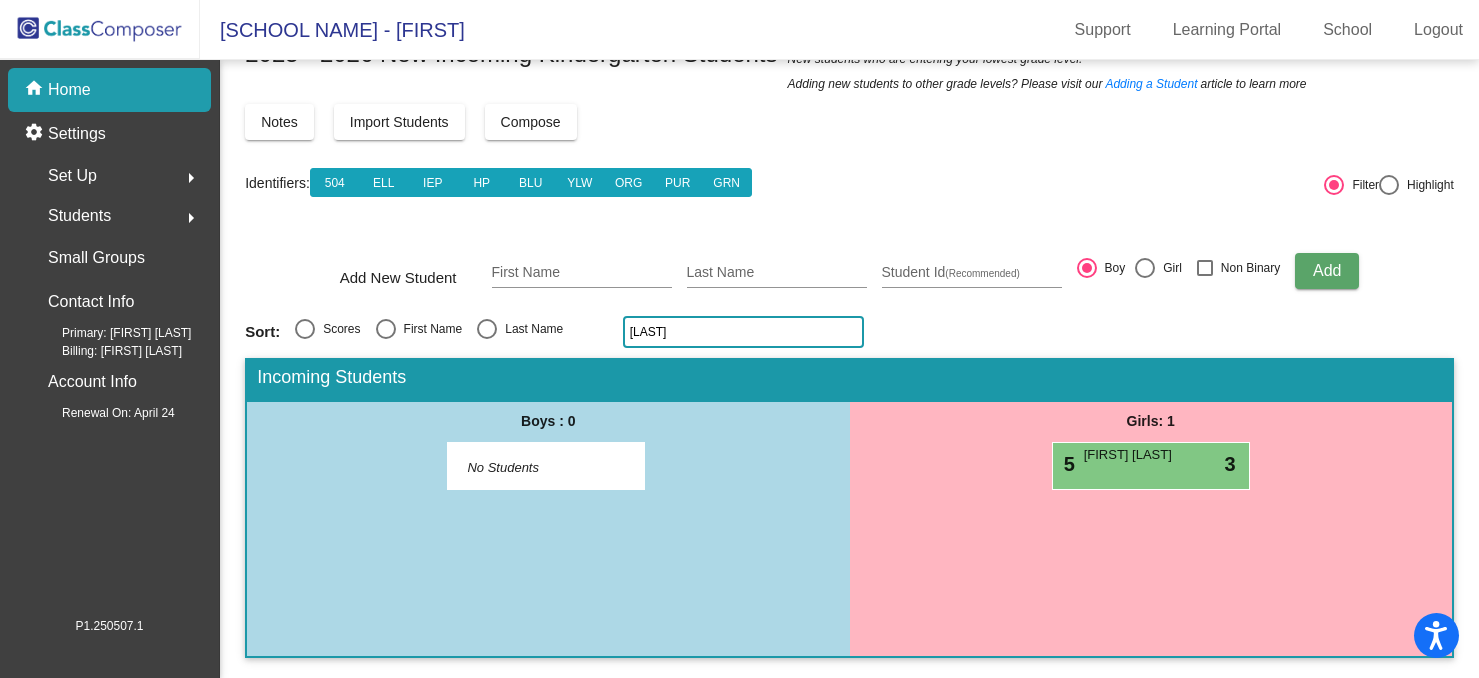 drag, startPoint x: 671, startPoint y: 336, endPoint x: 610, endPoint y: 325, distance: 61.983868 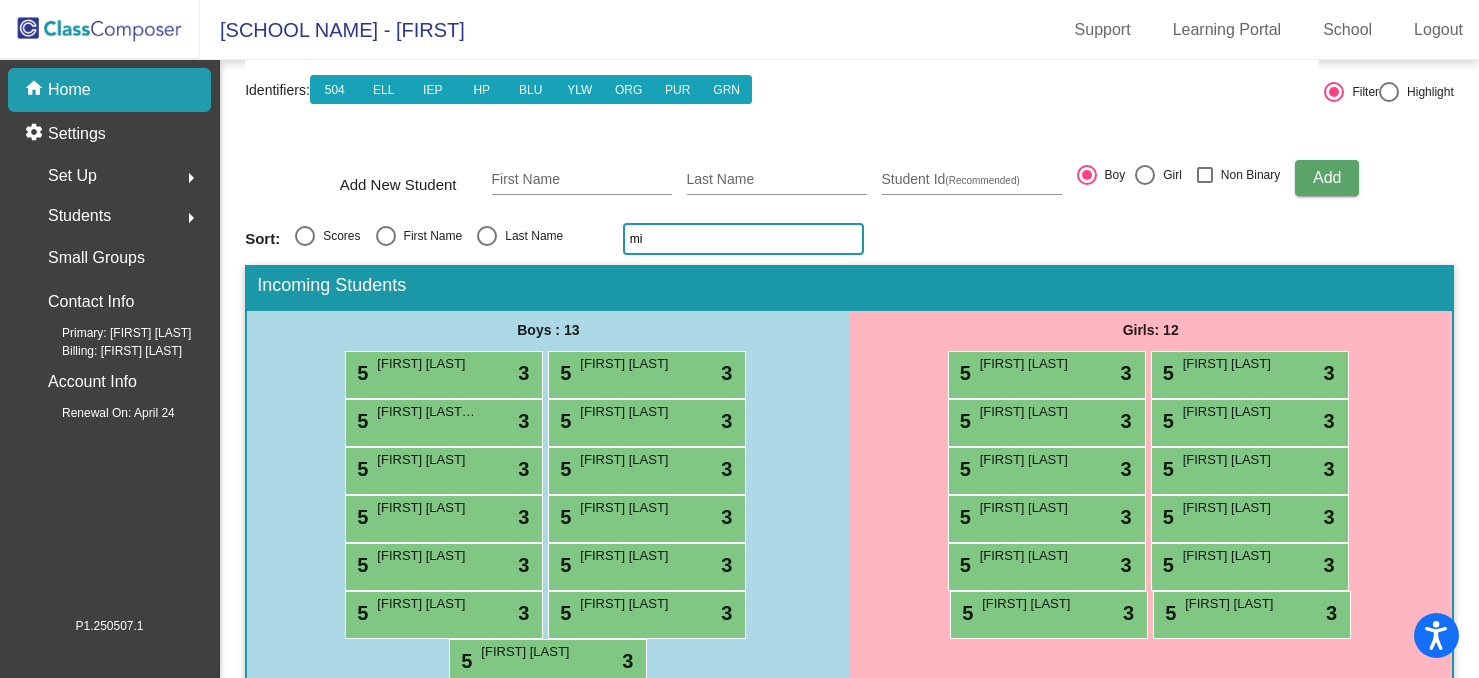 scroll, scrollTop: 61, scrollLeft: 0, axis: vertical 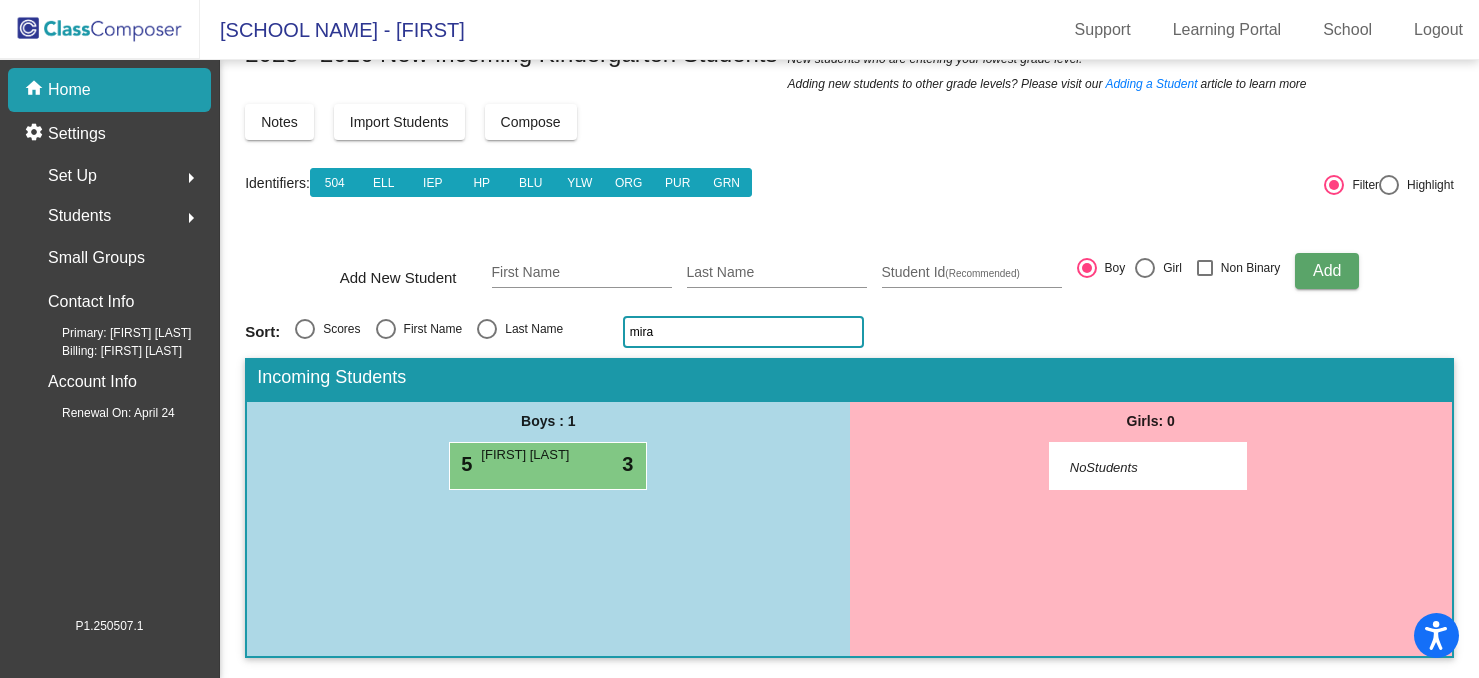 drag, startPoint x: 695, startPoint y: 331, endPoint x: 432, endPoint y: 234, distance: 280.3177 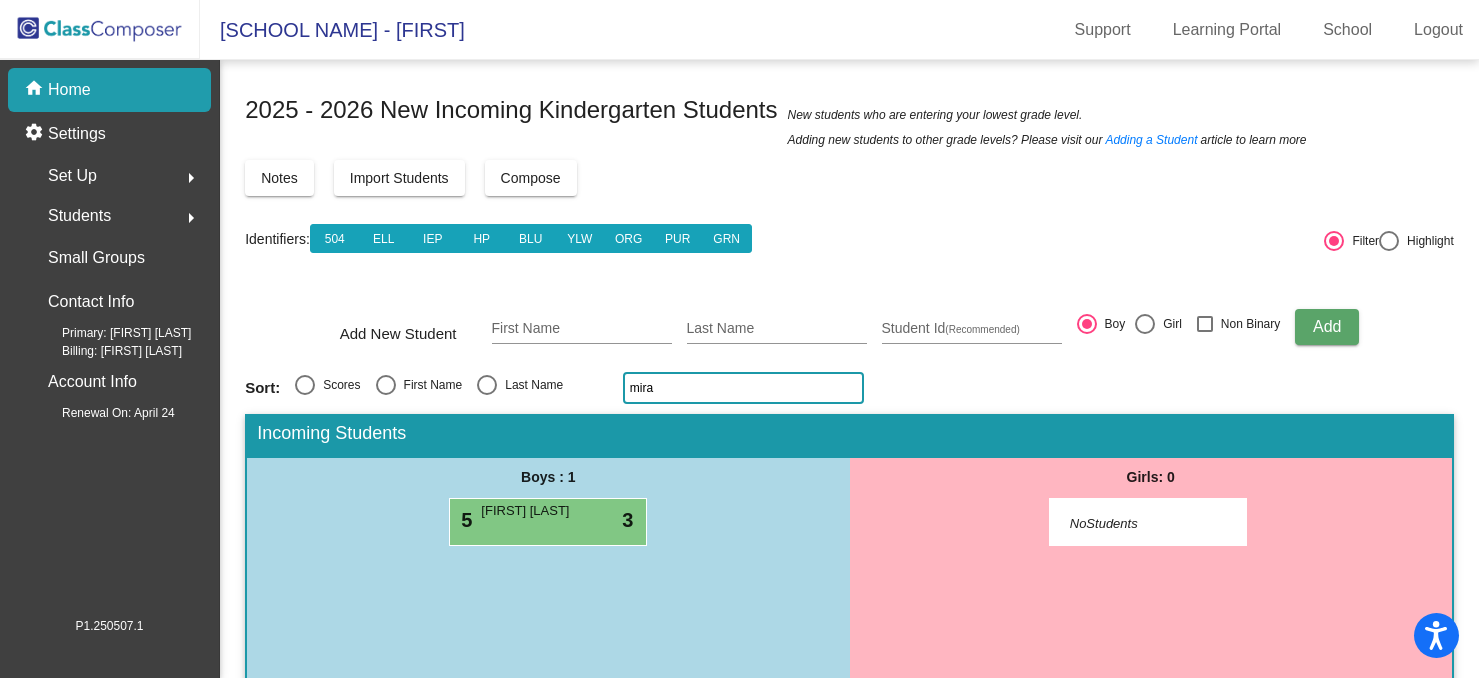 scroll, scrollTop: 0, scrollLeft: 0, axis: both 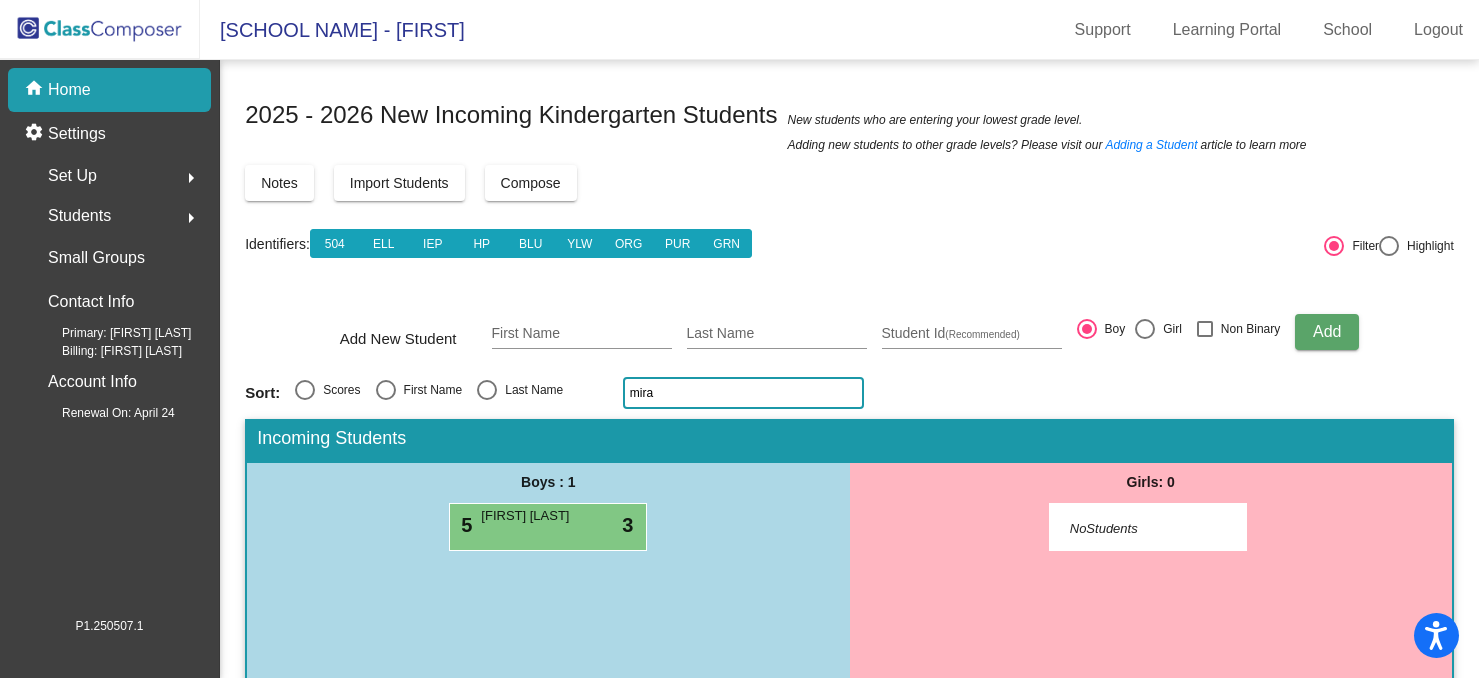 click on "mira" 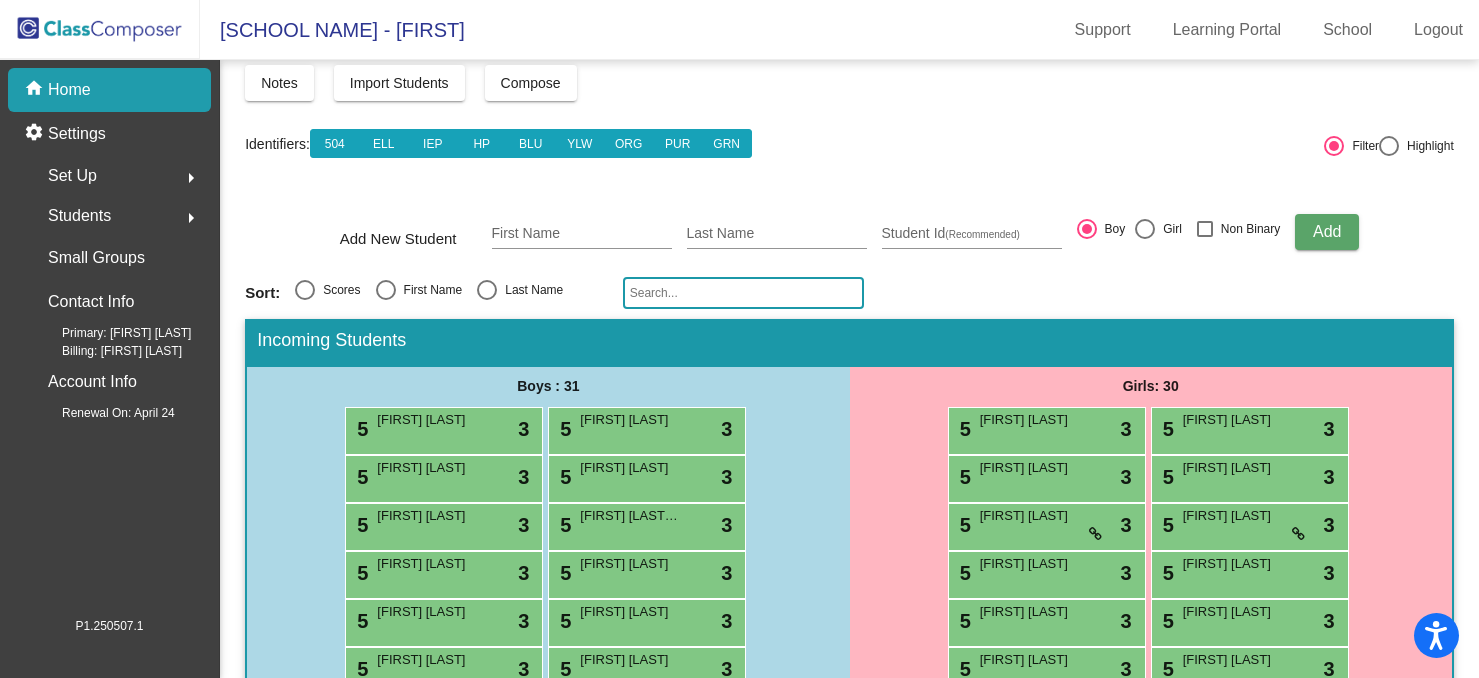 scroll, scrollTop: 99, scrollLeft: 0, axis: vertical 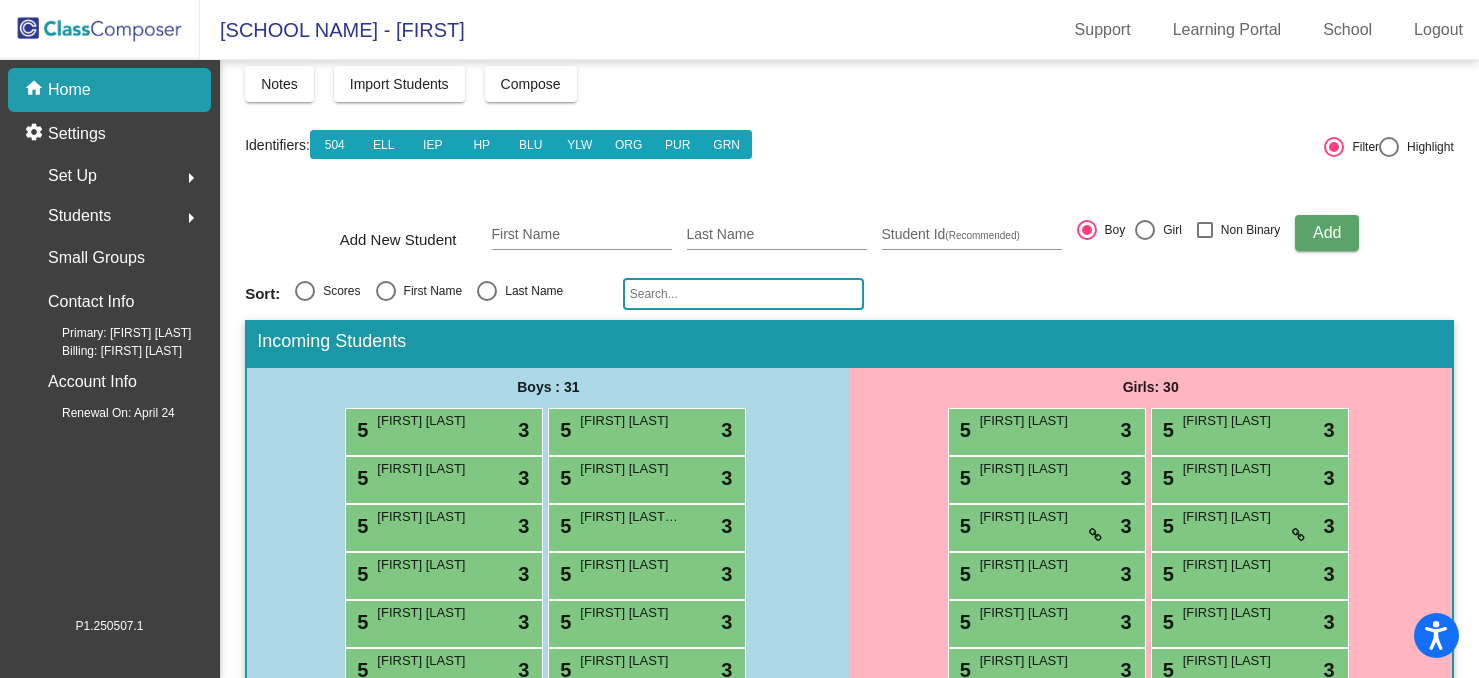 type 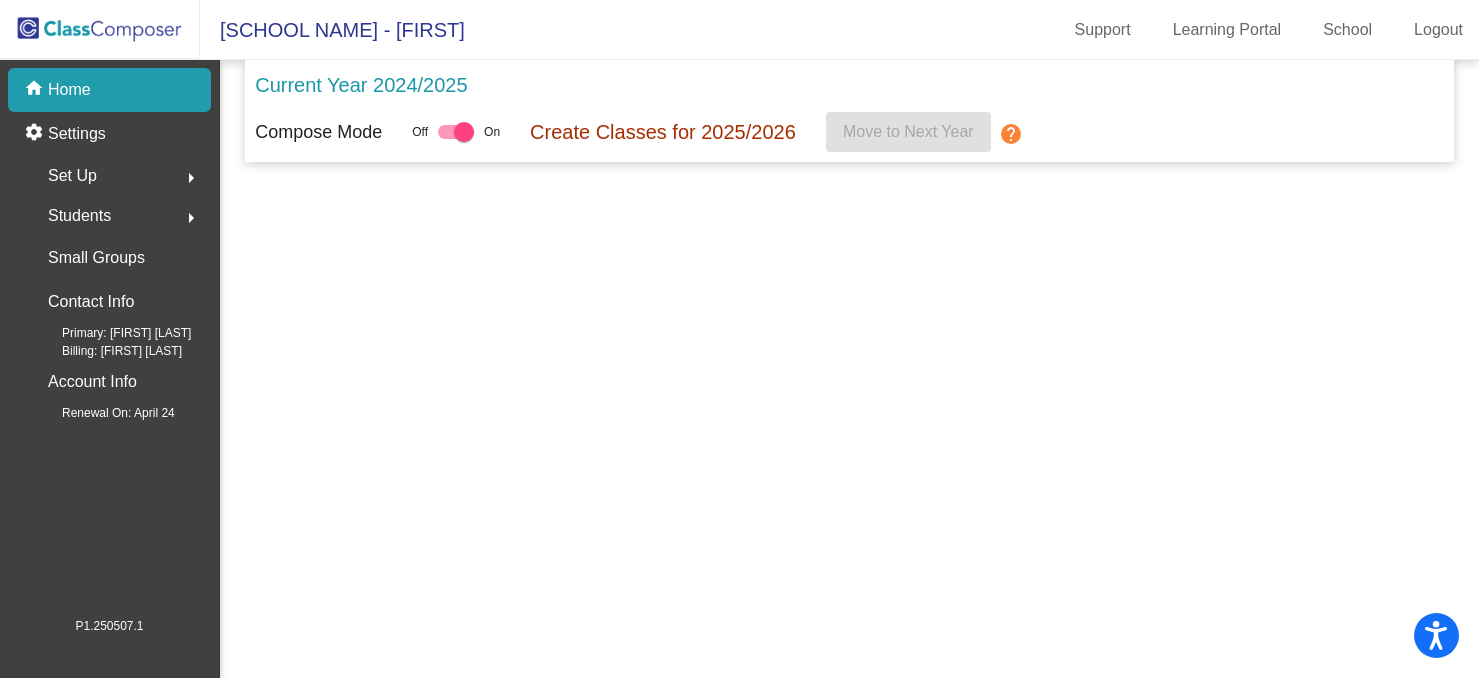 scroll, scrollTop: 0, scrollLeft: 0, axis: both 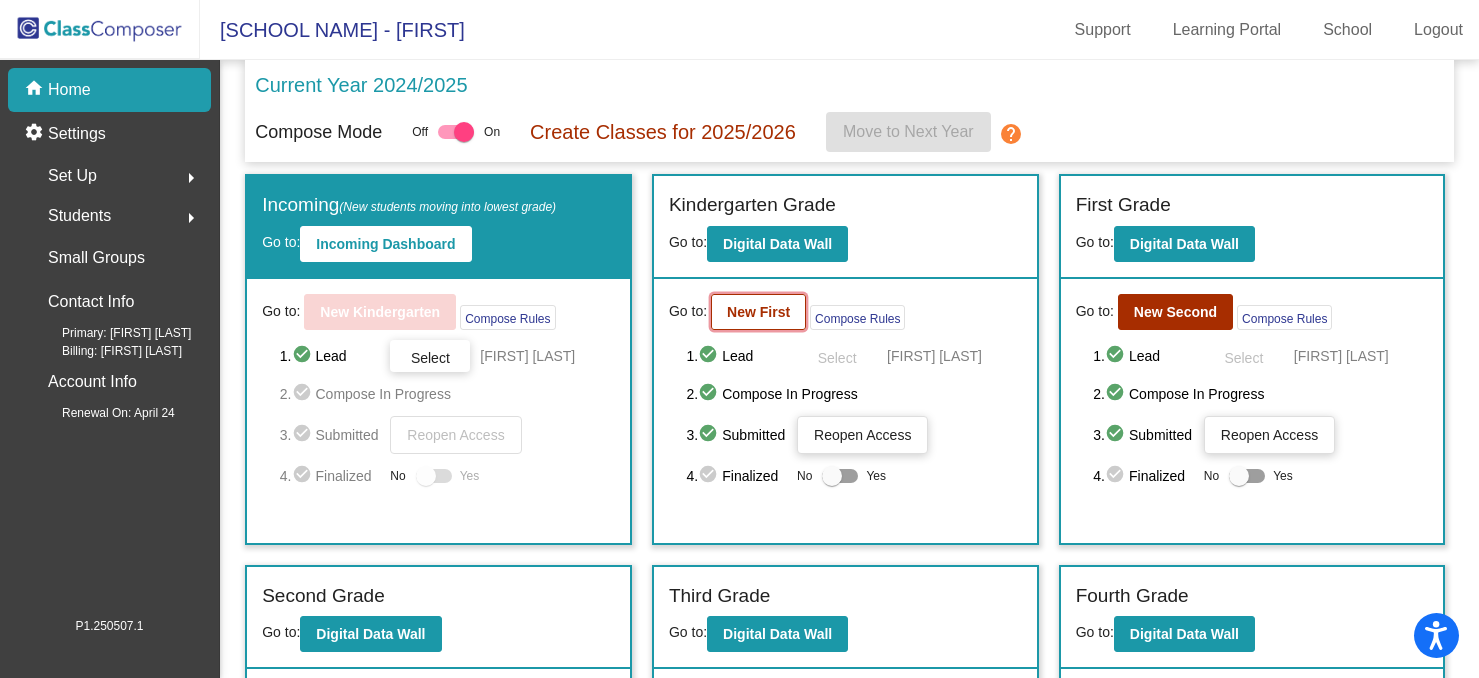 click on "New First" 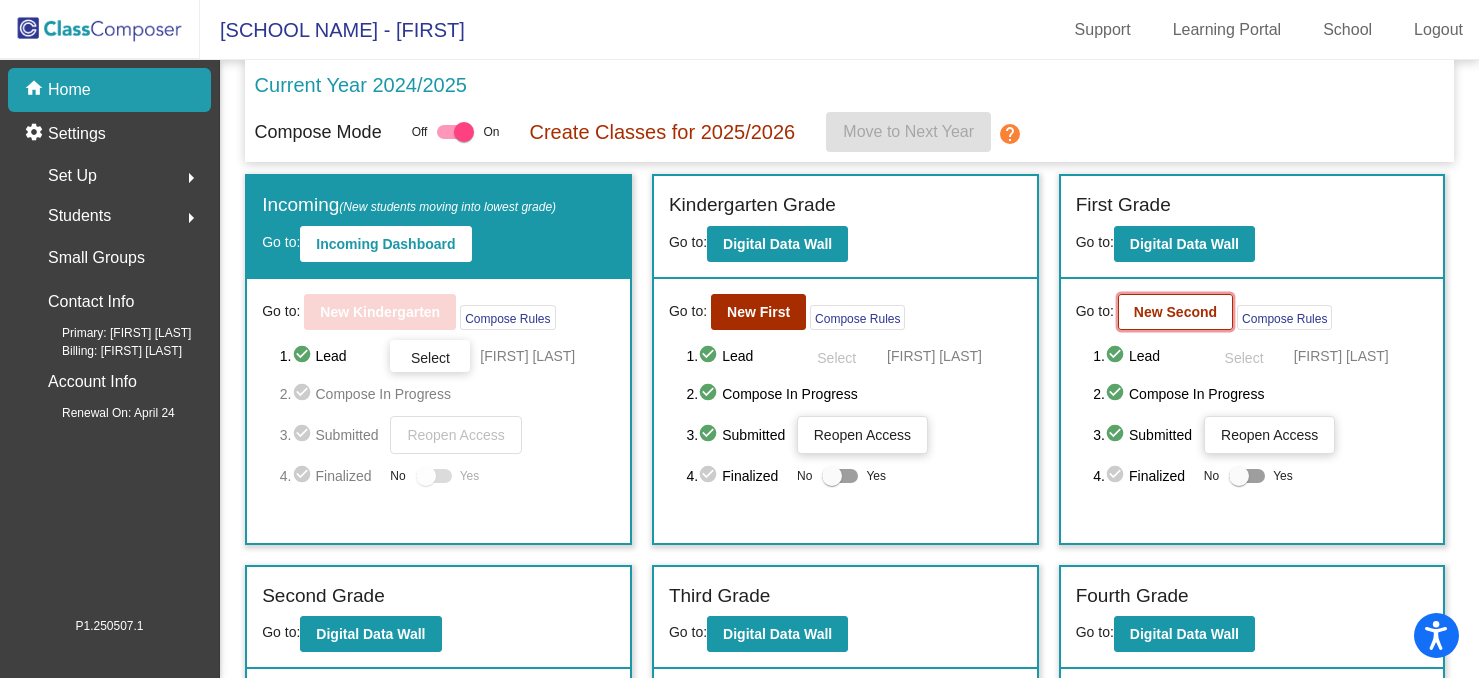 click on "New Second" 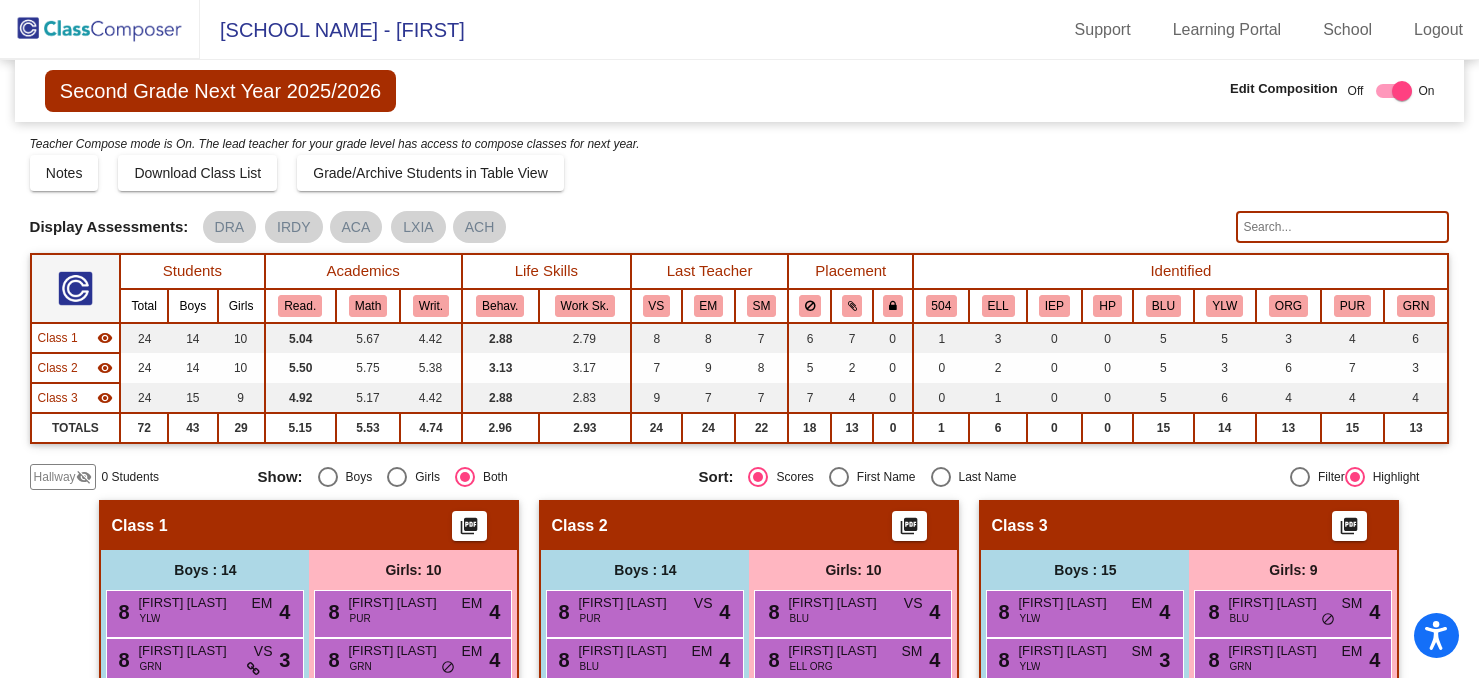 scroll, scrollTop: 0, scrollLeft: 0, axis: both 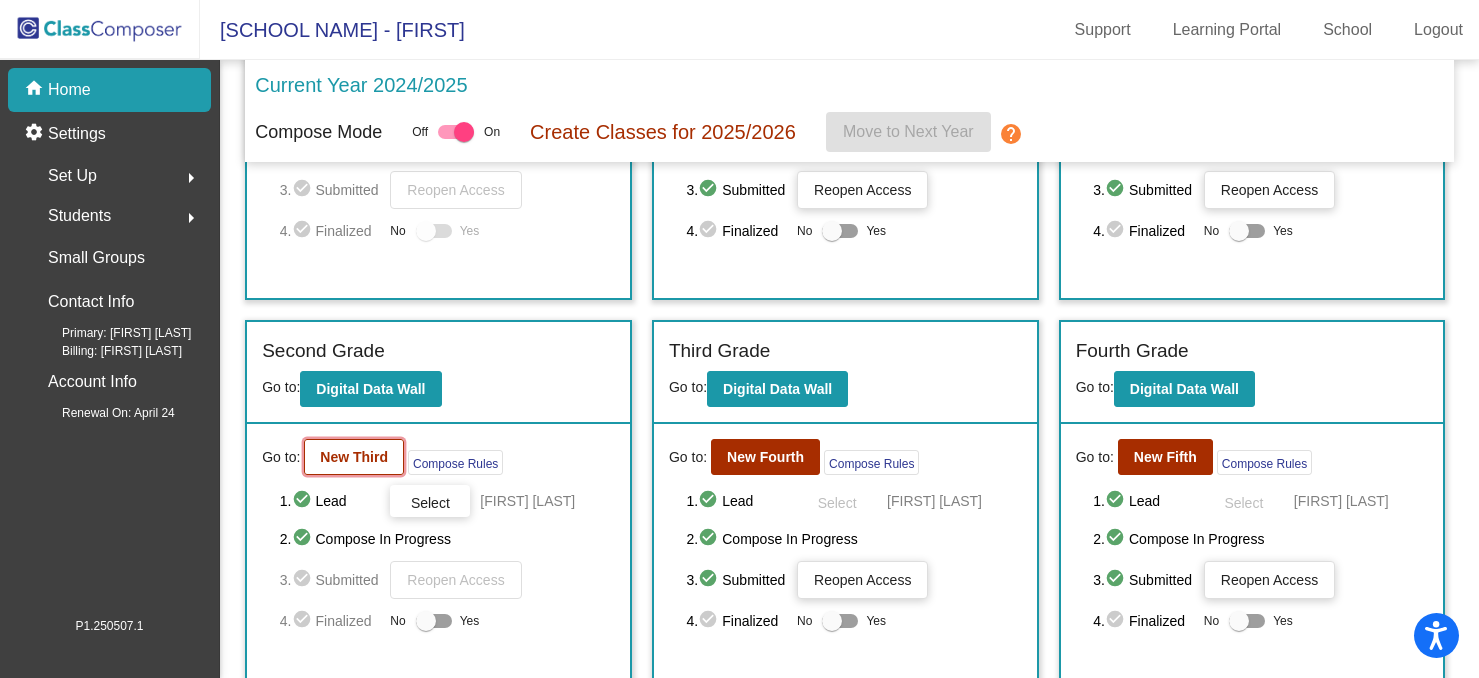 click on "New Third" 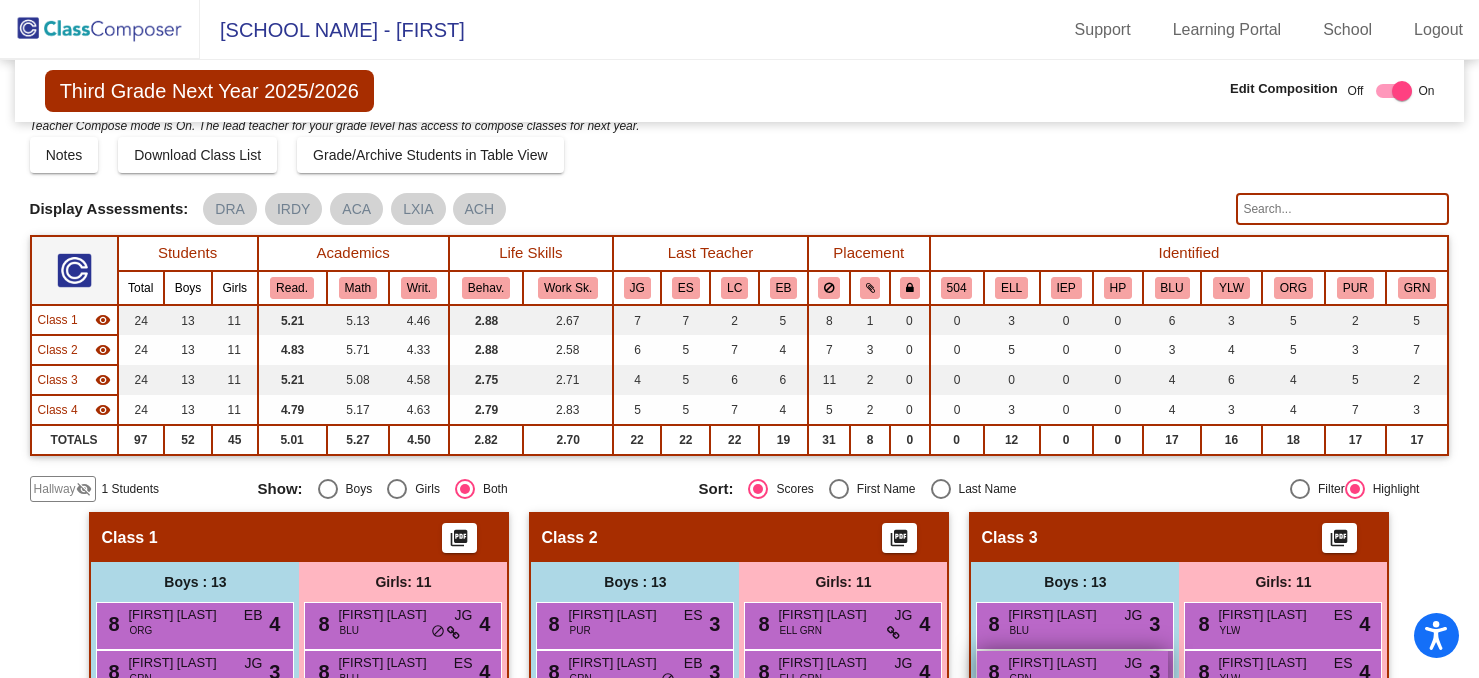 scroll, scrollTop: 0, scrollLeft: 0, axis: both 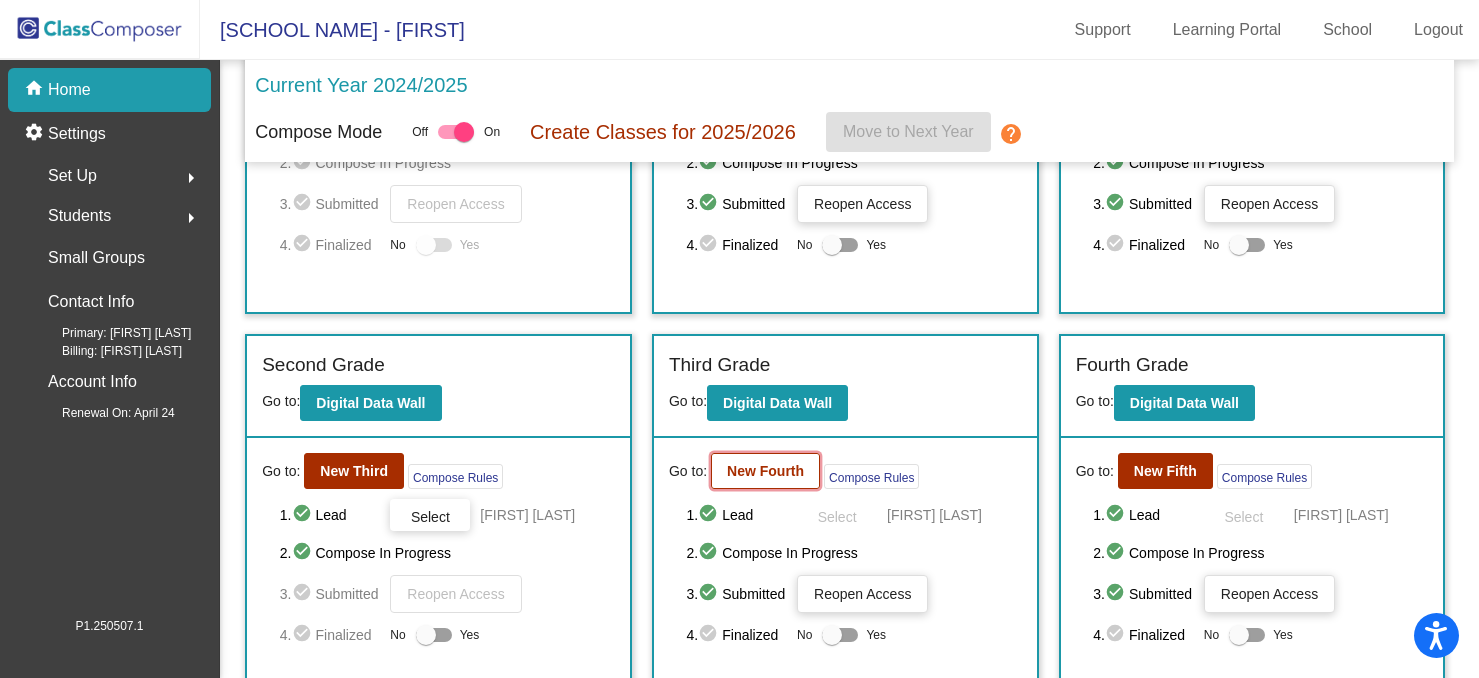 click on "New Fourth" 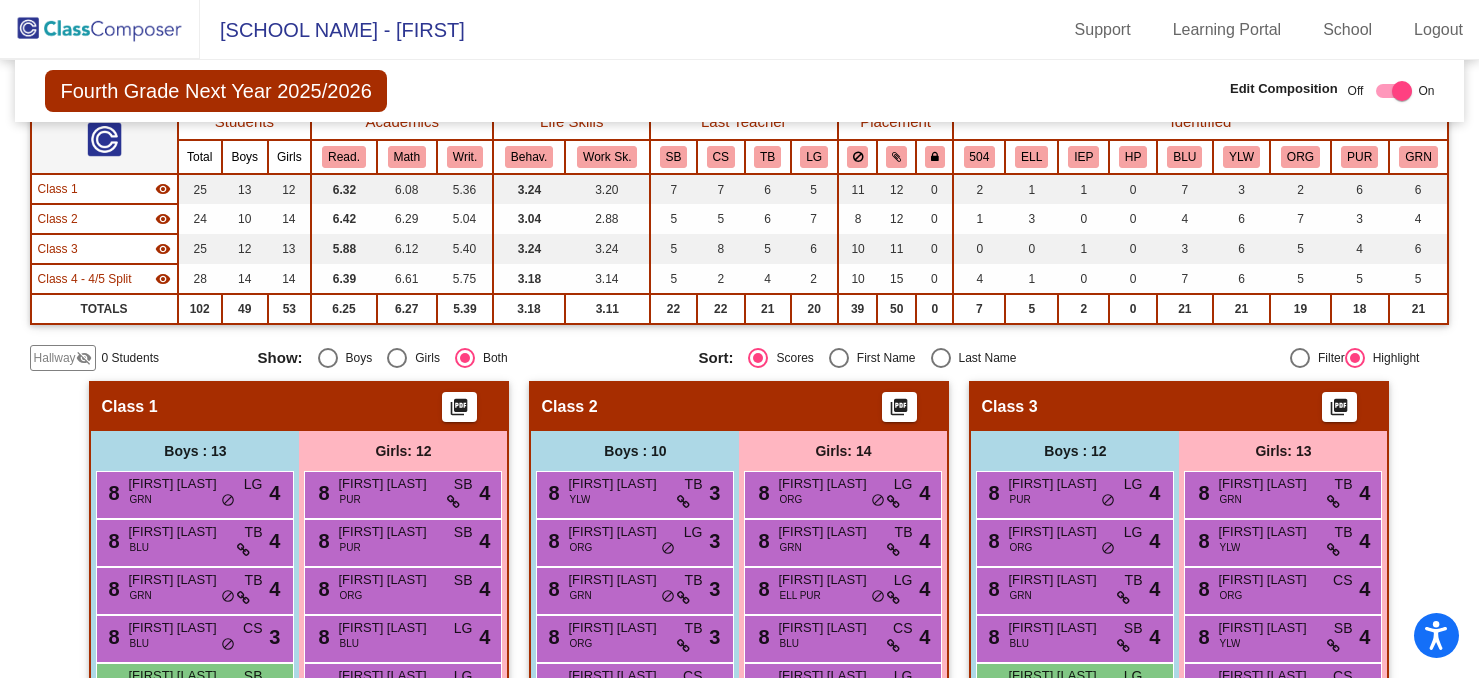 scroll, scrollTop: 154, scrollLeft: 0, axis: vertical 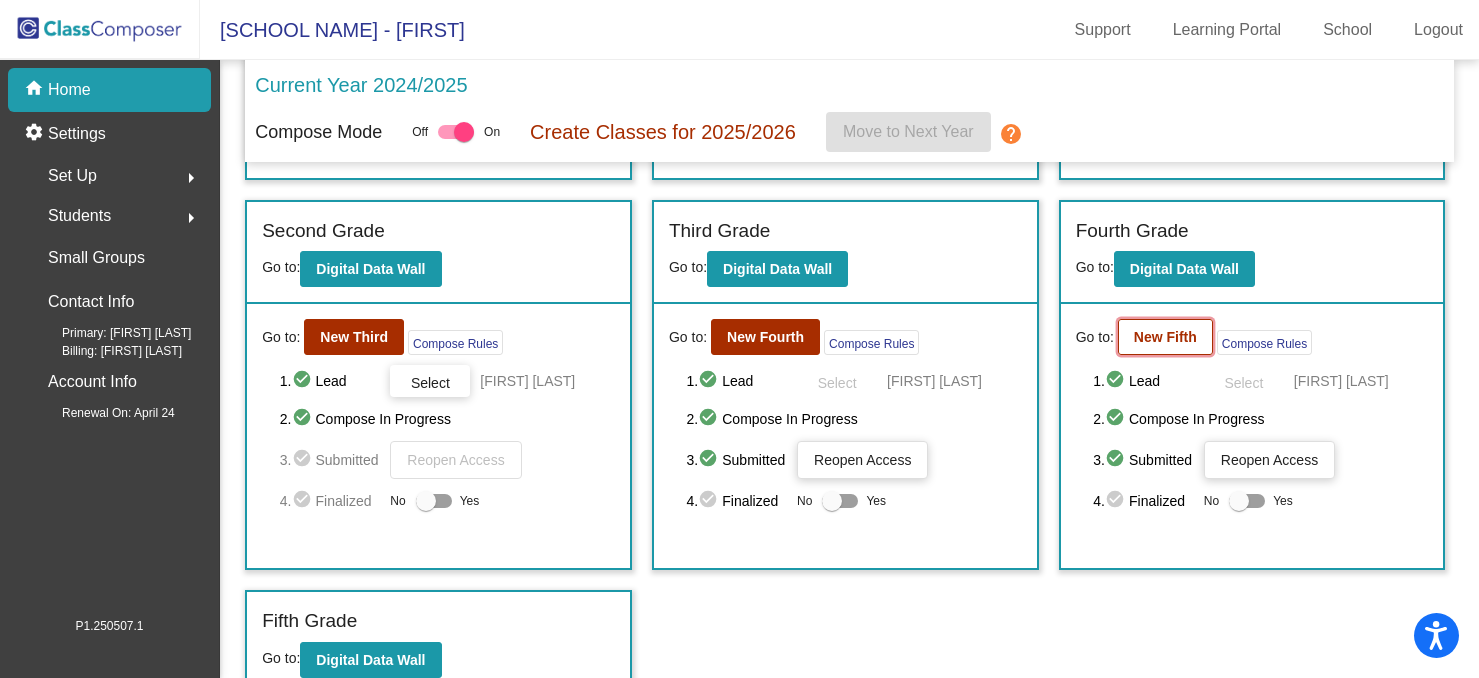 click on "New Fifth" 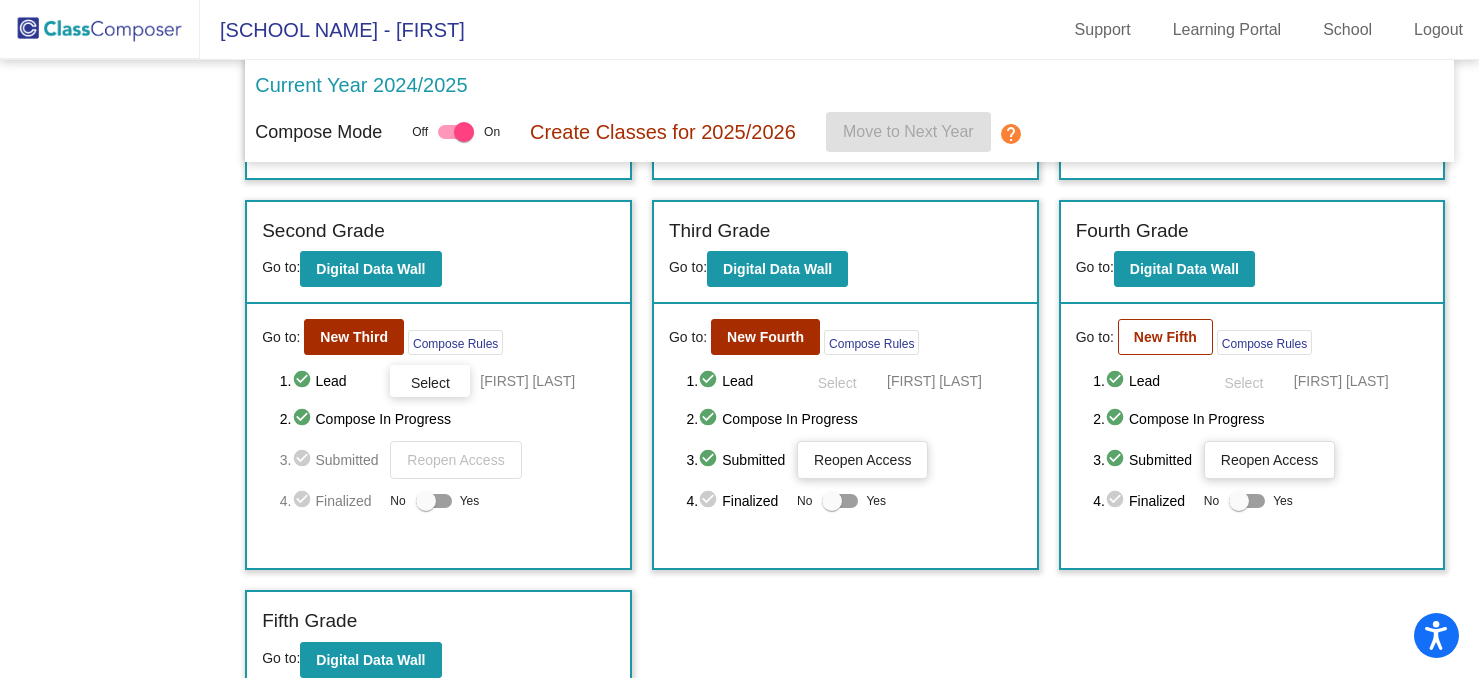 scroll, scrollTop: 0, scrollLeft: 0, axis: both 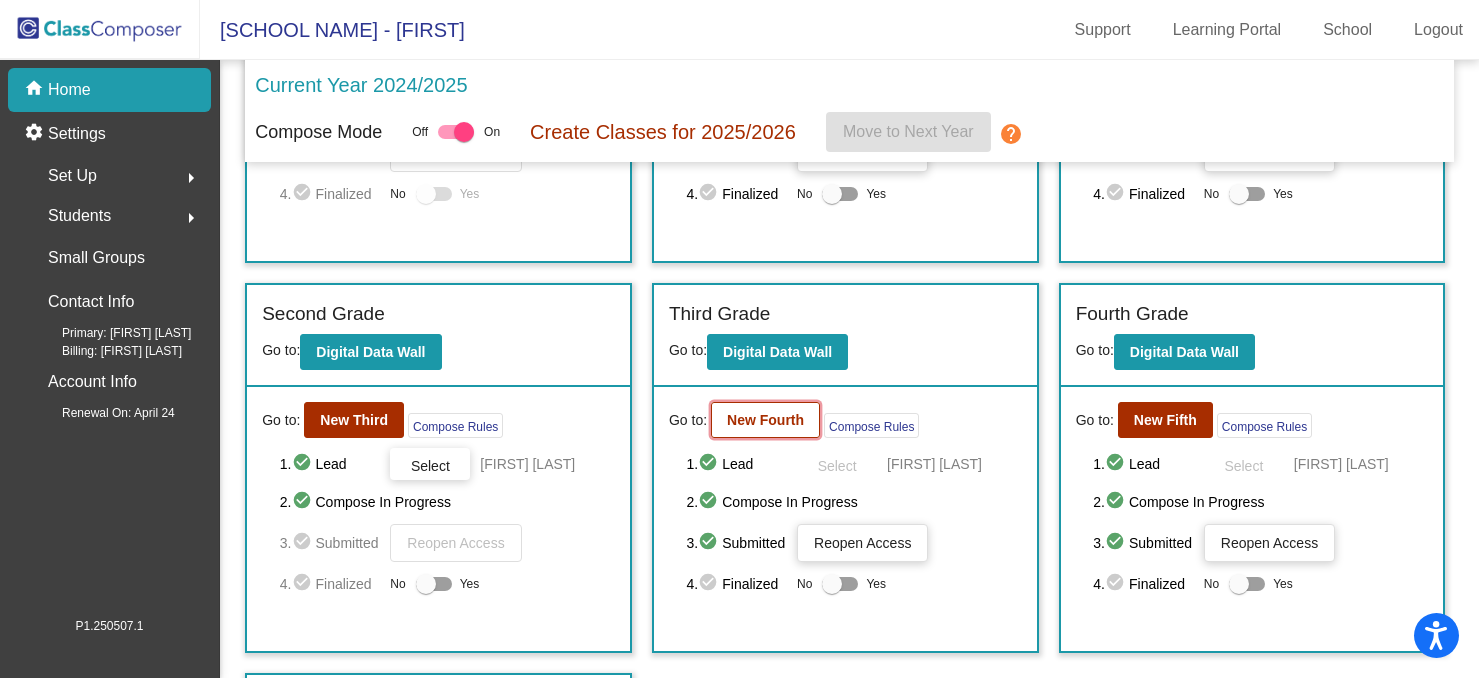 click on "New Fourth" 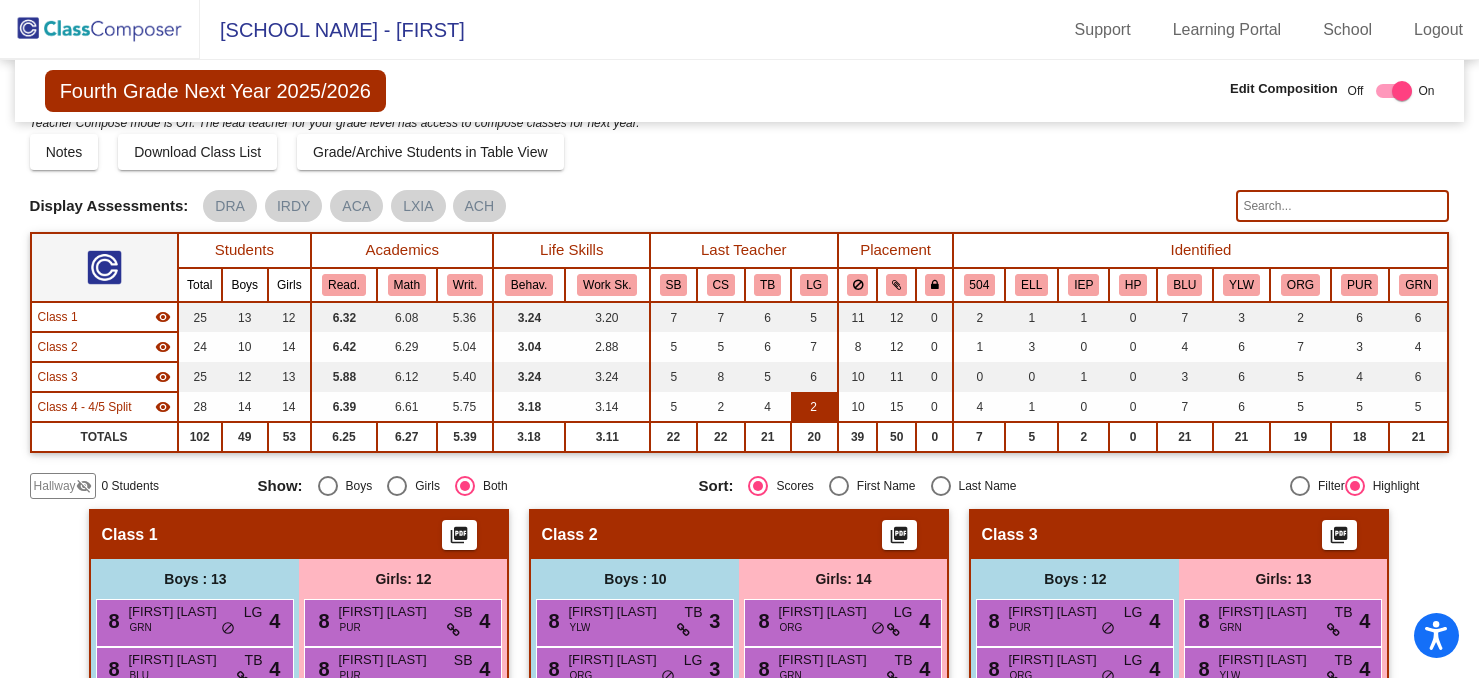 scroll, scrollTop: 0, scrollLeft: 0, axis: both 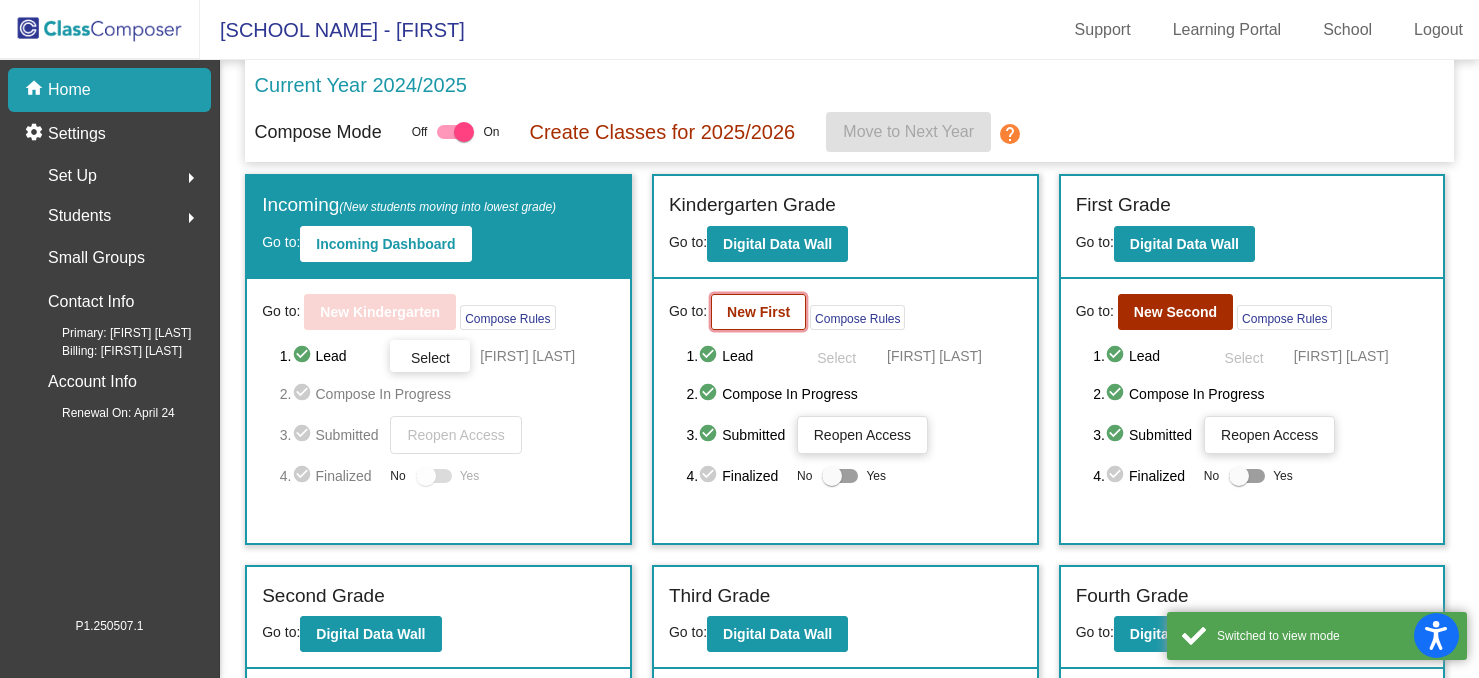 click on "New First" 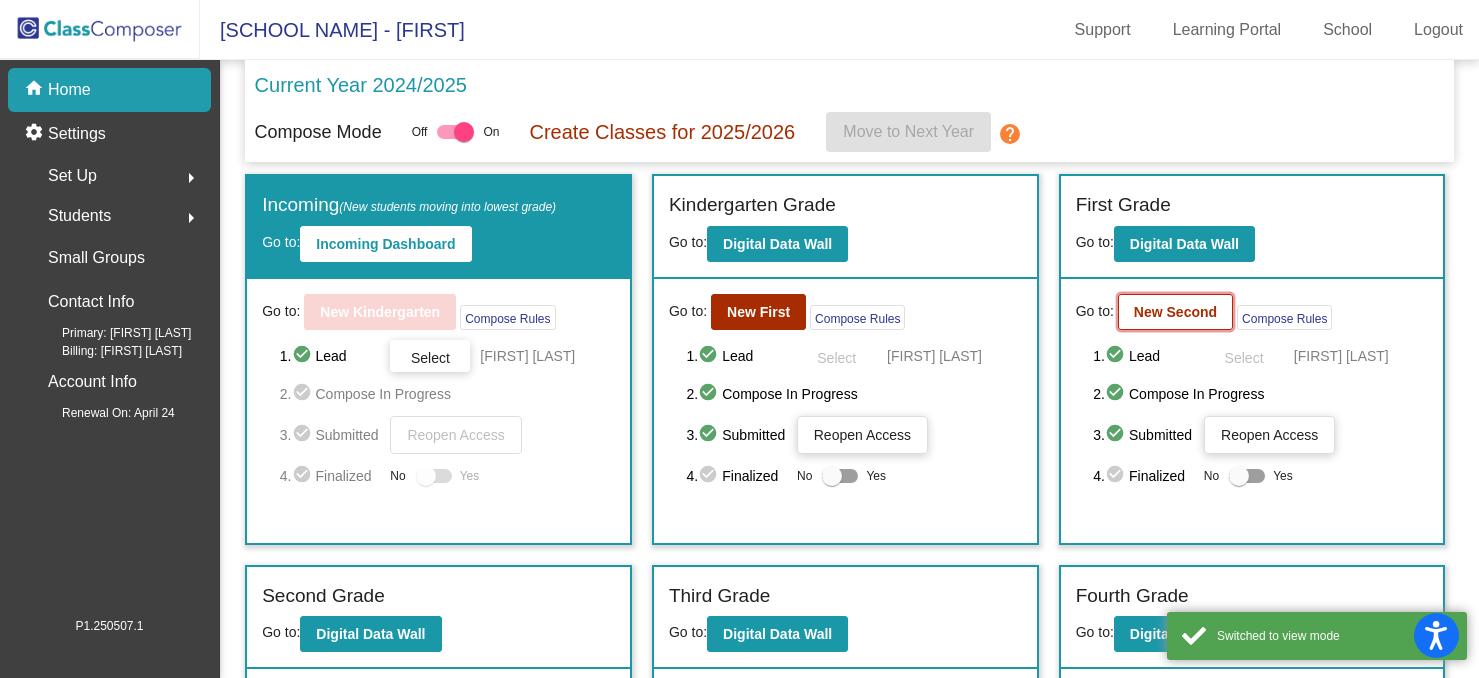 click on "New Second" 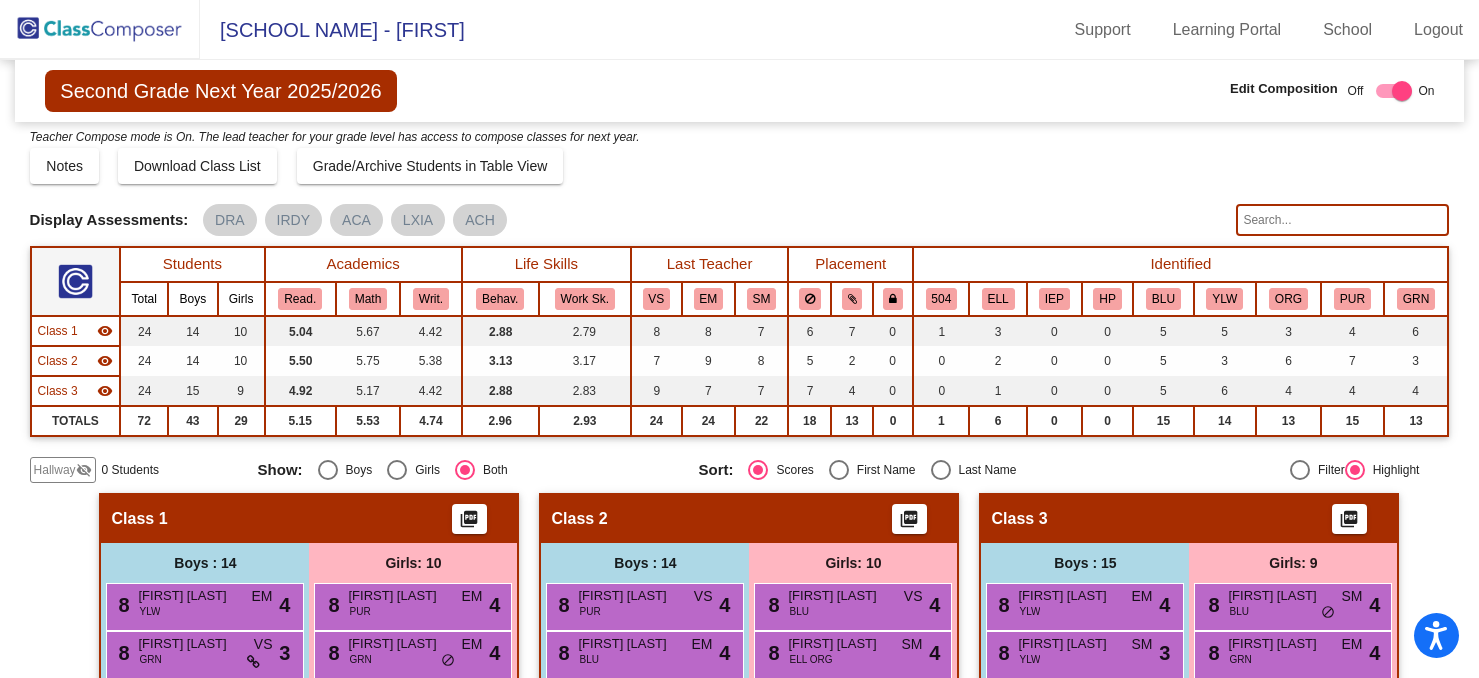 scroll, scrollTop: 0, scrollLeft: 0, axis: both 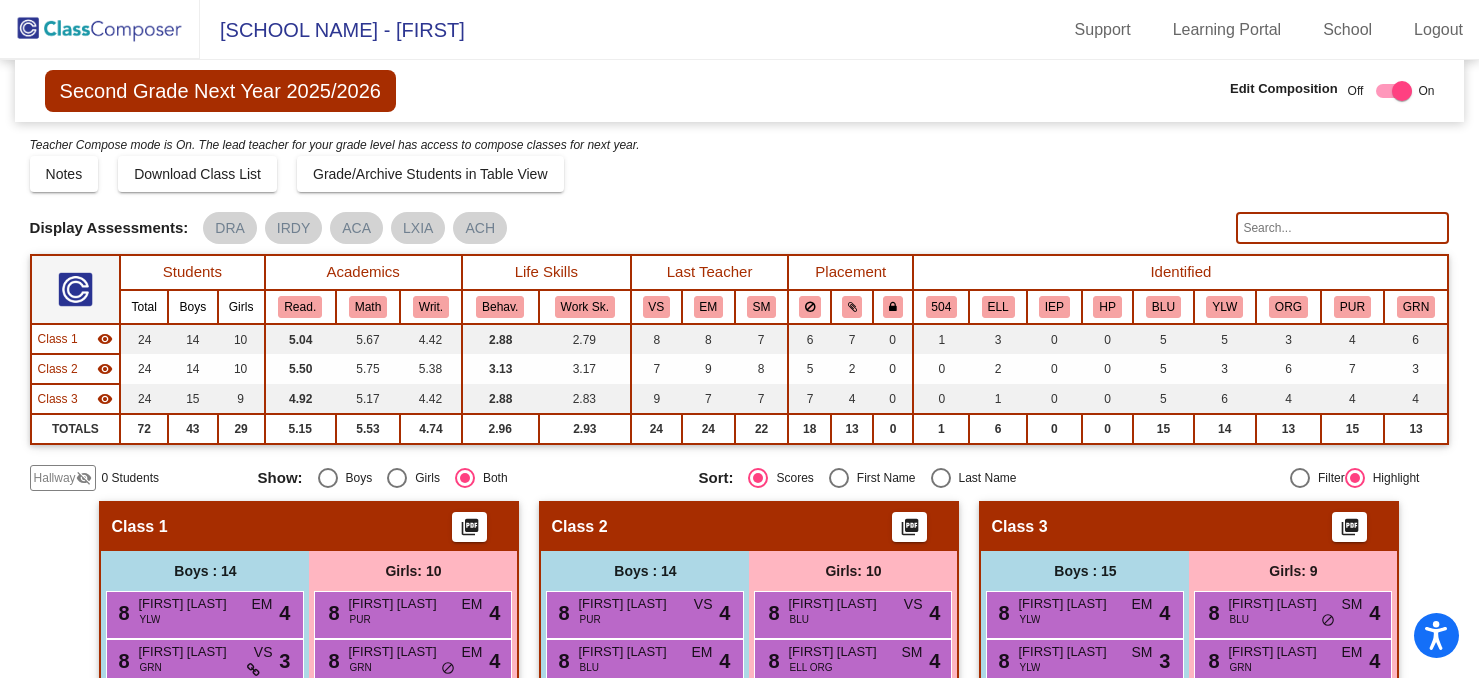 click on "Hallway" 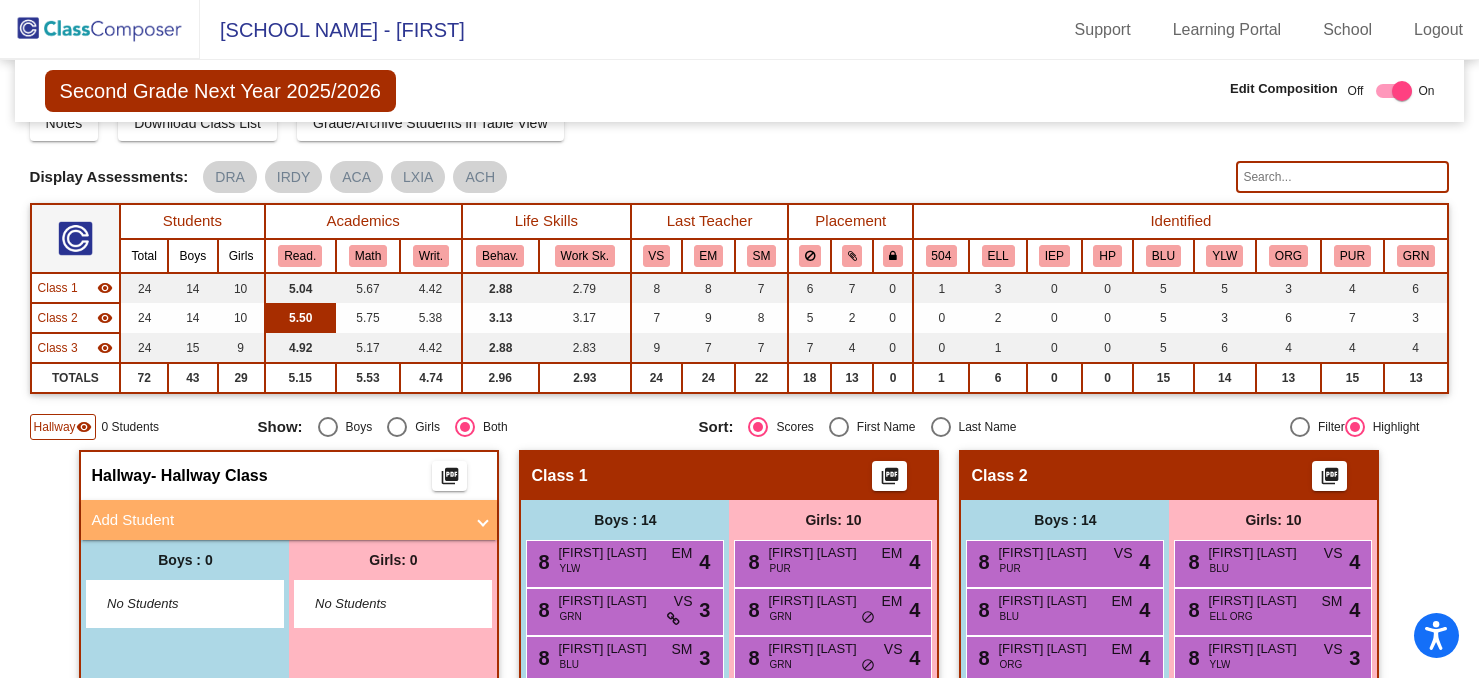 scroll, scrollTop: 58, scrollLeft: 0, axis: vertical 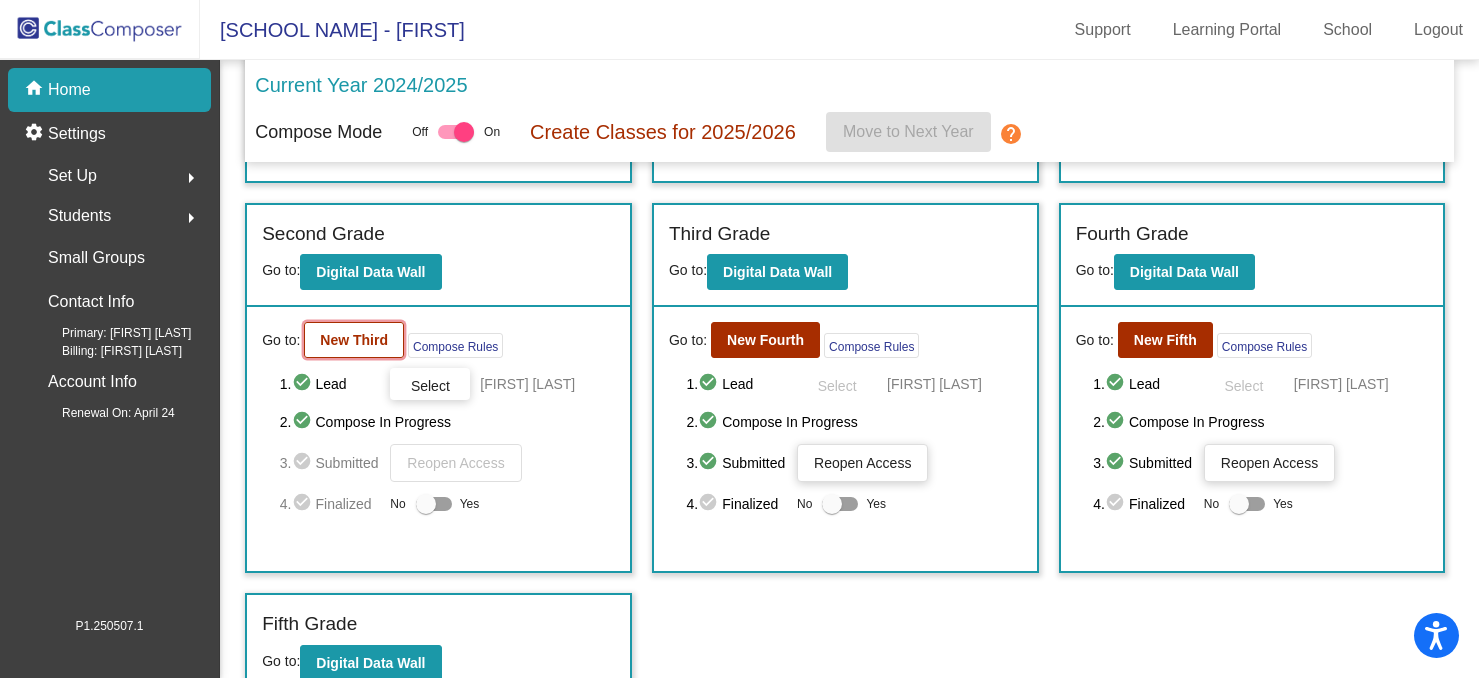 click on "New Third" 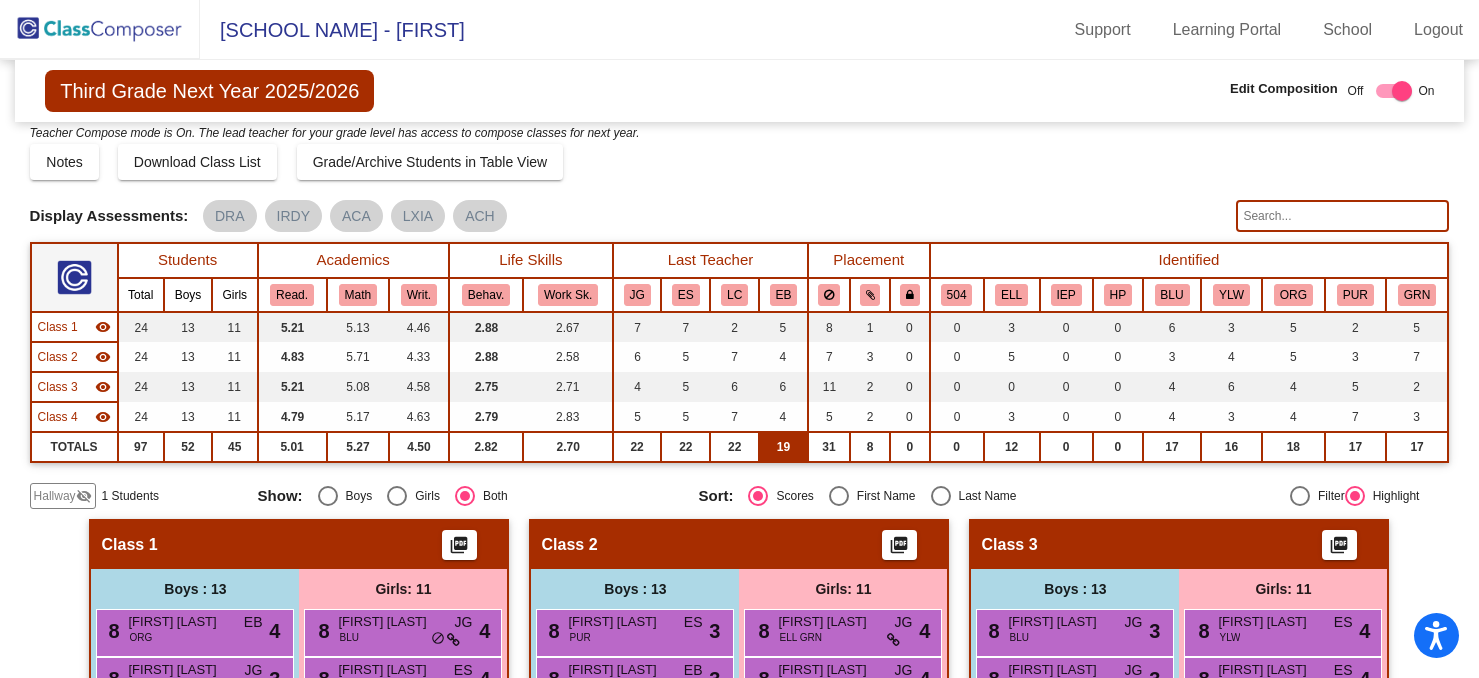 scroll, scrollTop: 0, scrollLeft: 0, axis: both 